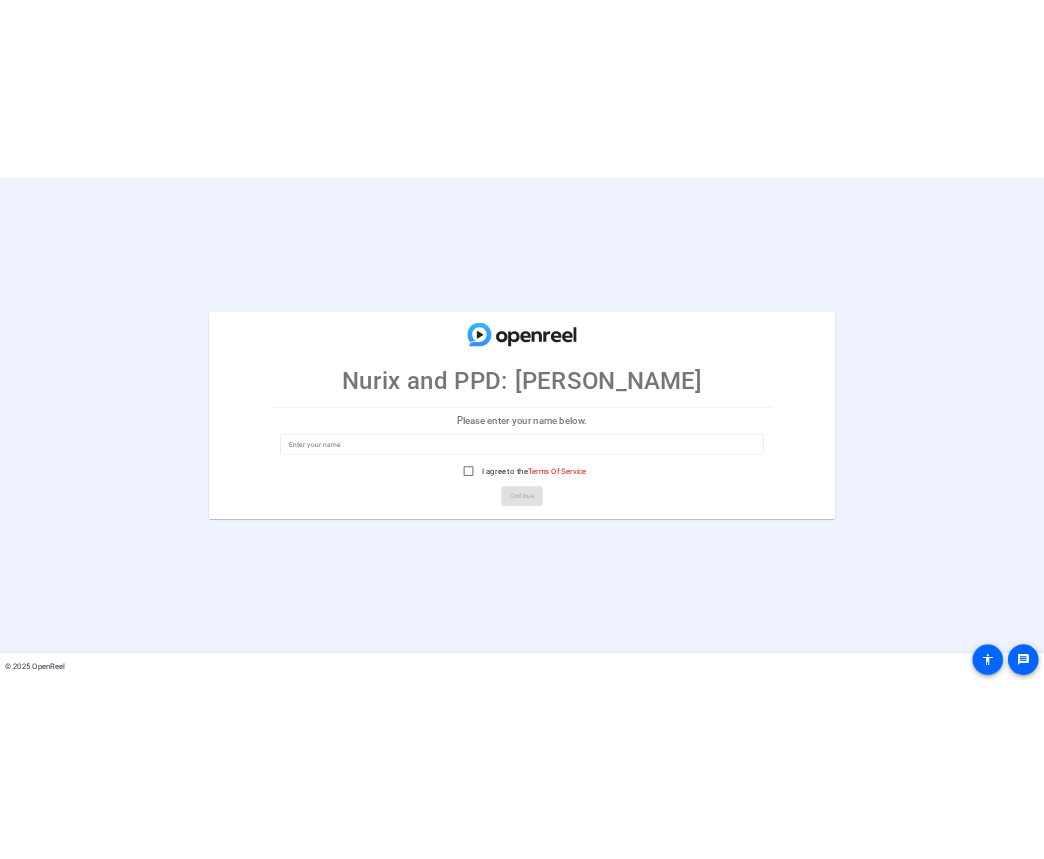 scroll, scrollTop: 0, scrollLeft: 0, axis: both 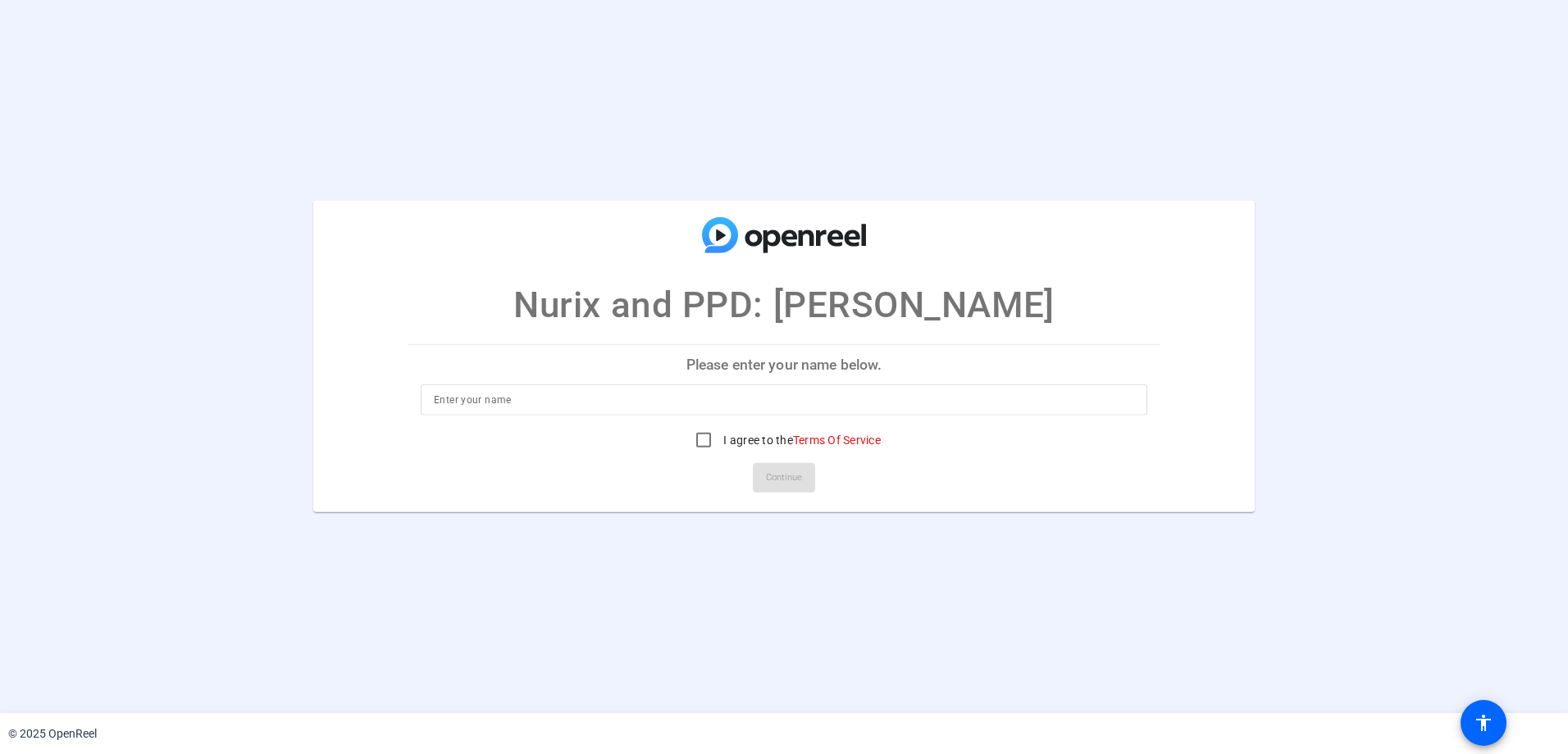 click at bounding box center [784, 400] 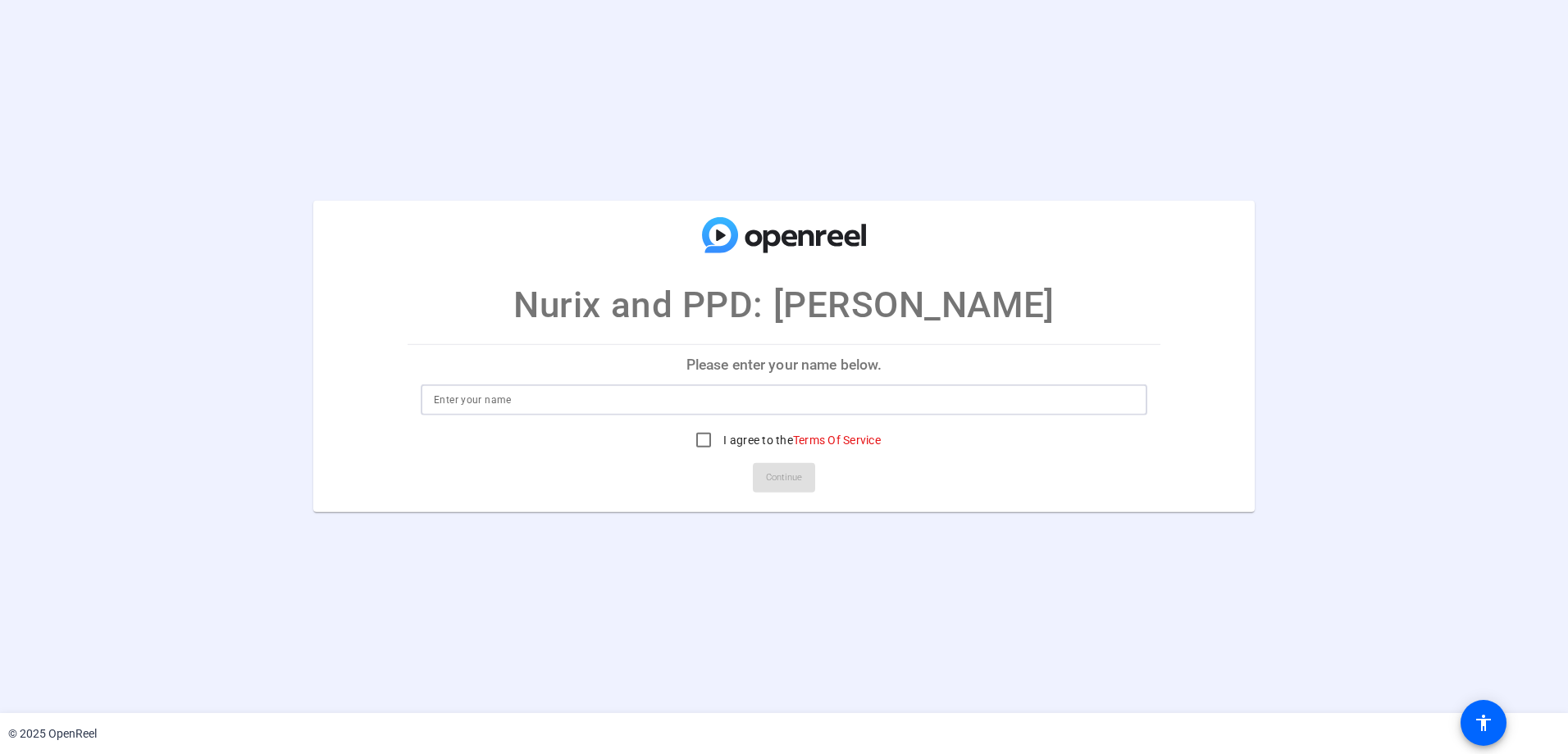 type on "[PERSON_NAME]" 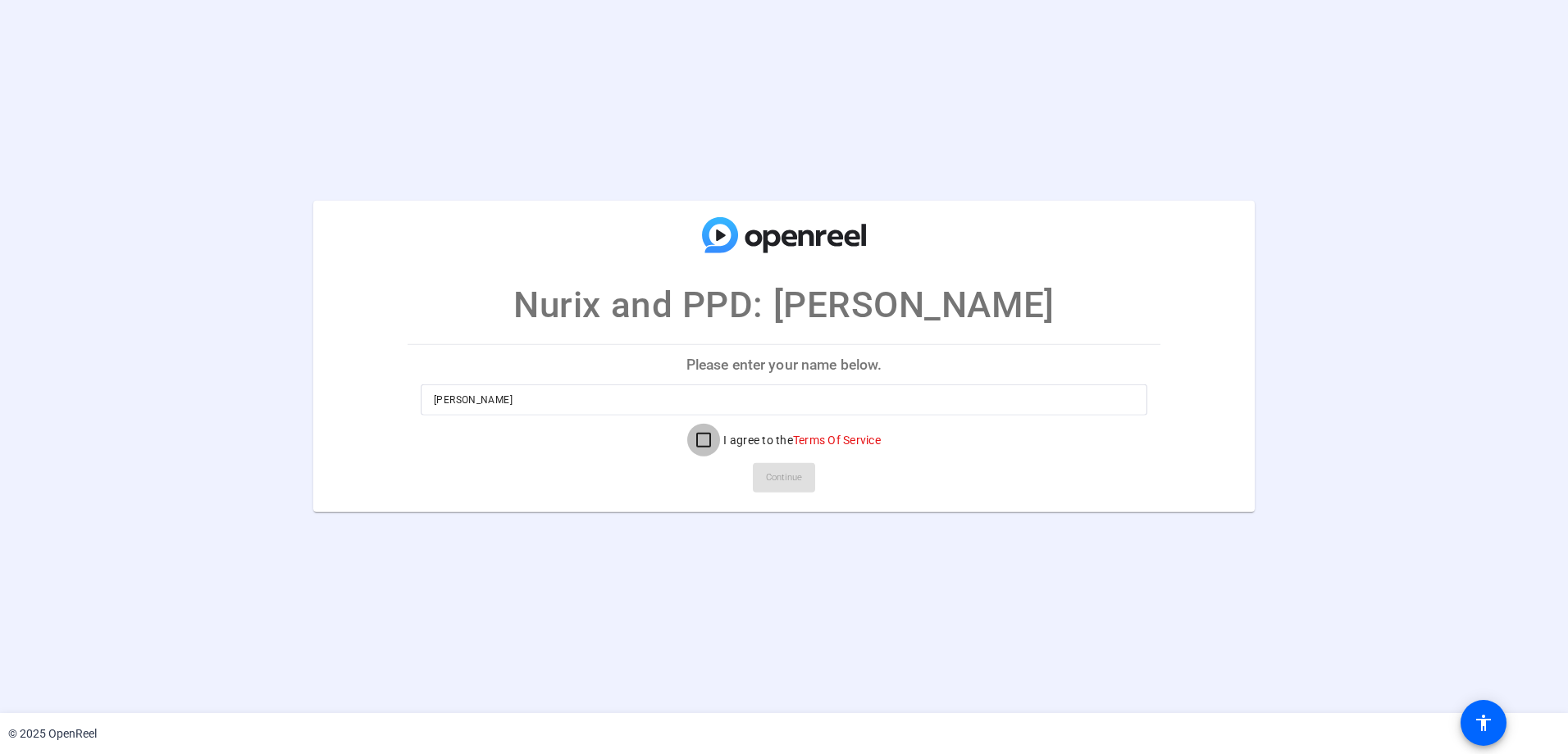 click on "I agree to the  Terms Of Service" at bounding box center (704, 440) 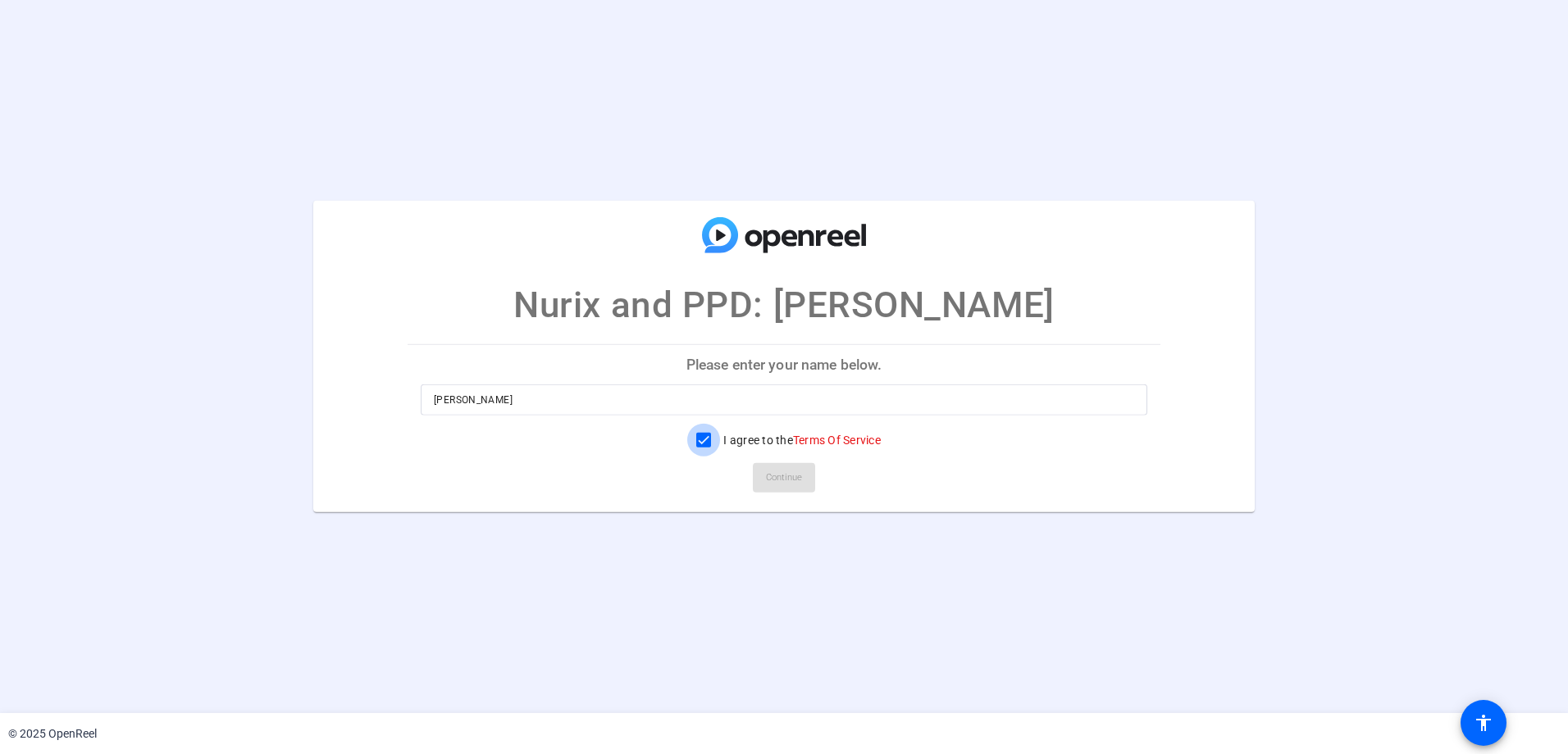 checkbox on "true" 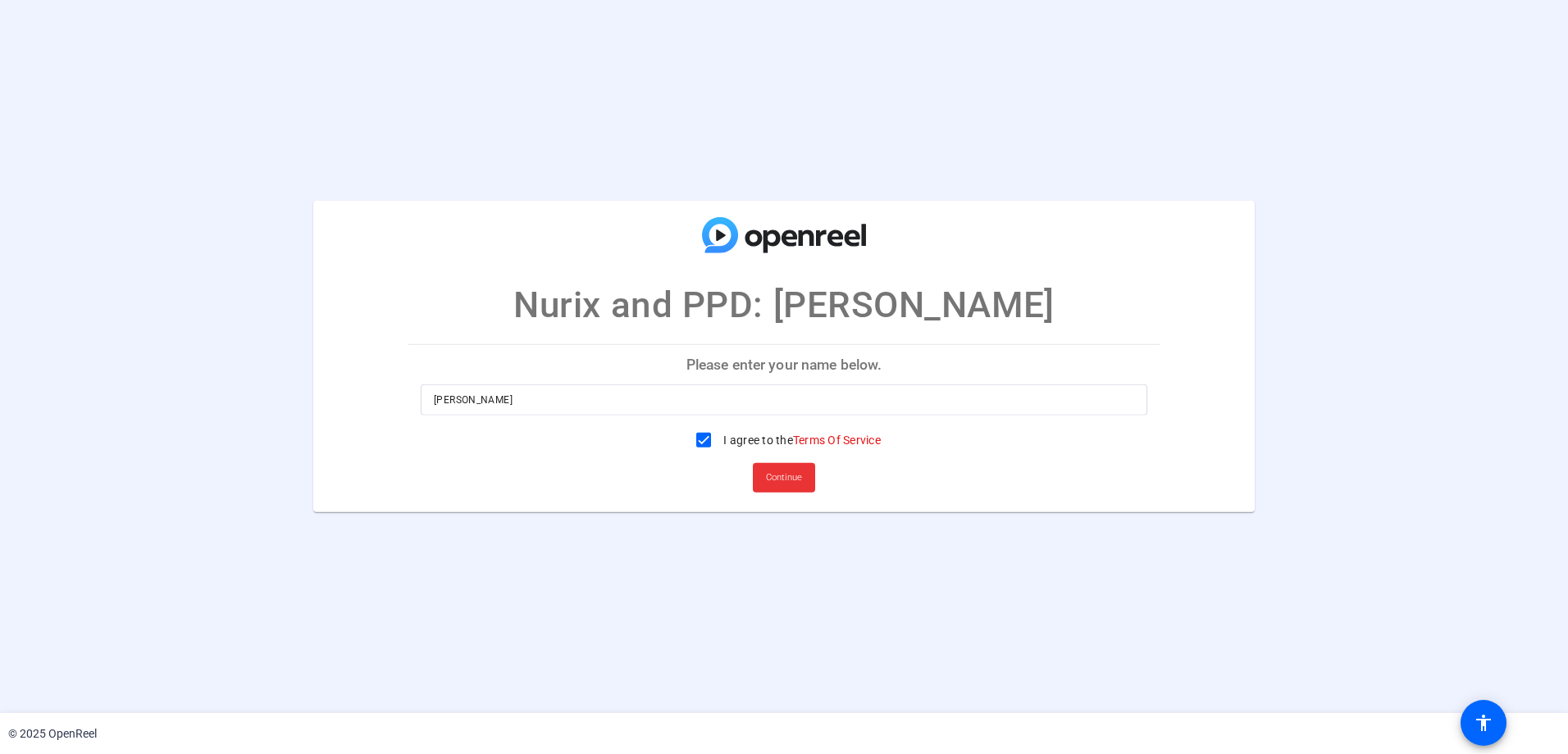 click on "Continue" 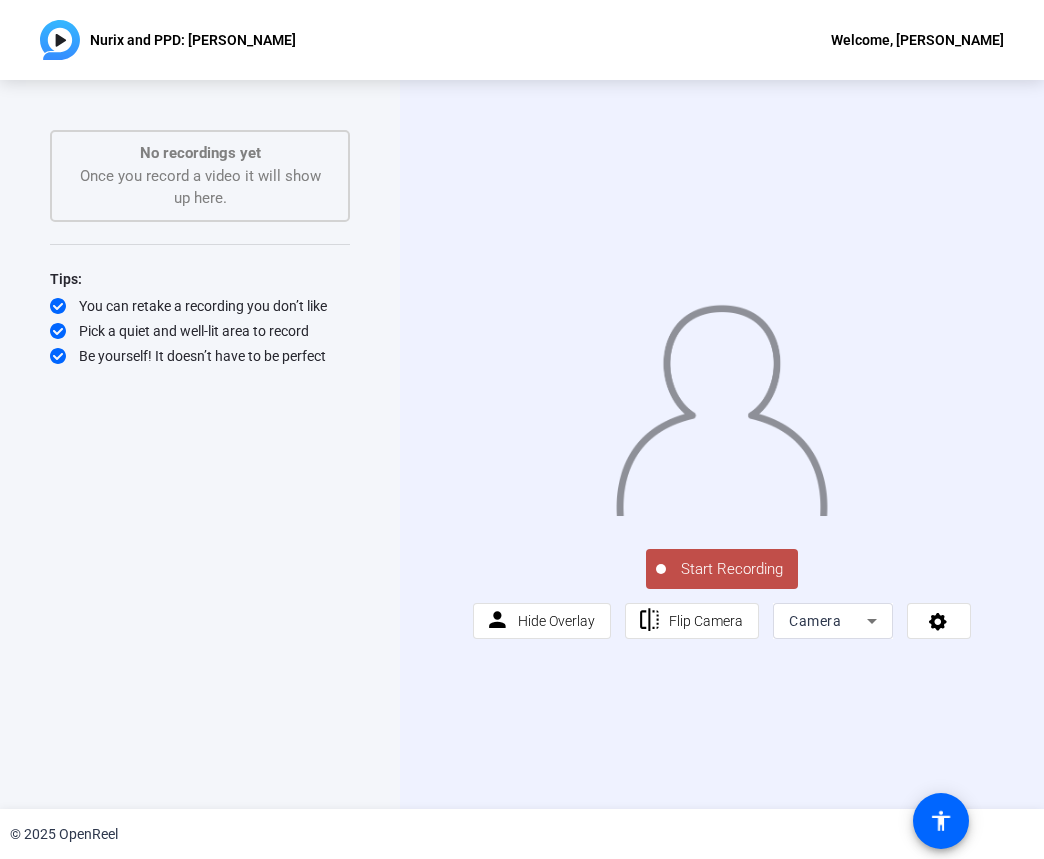 click on "Start Recording" 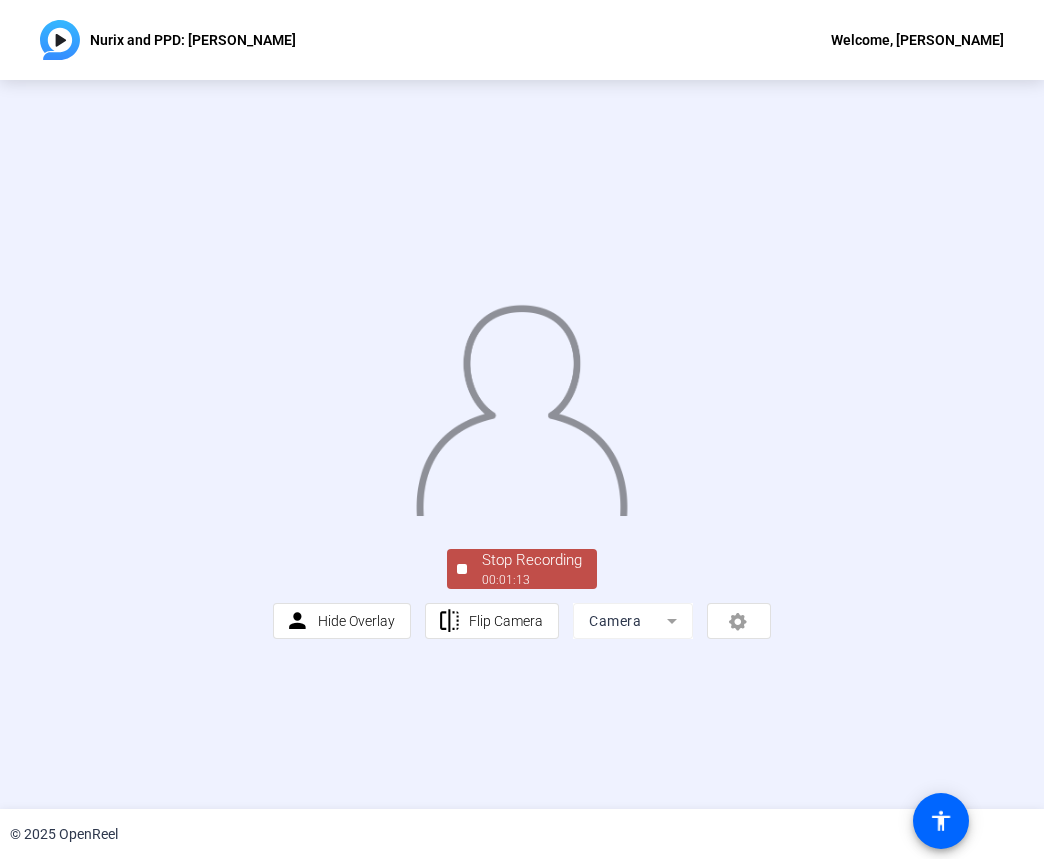 click on "Stop Recording" 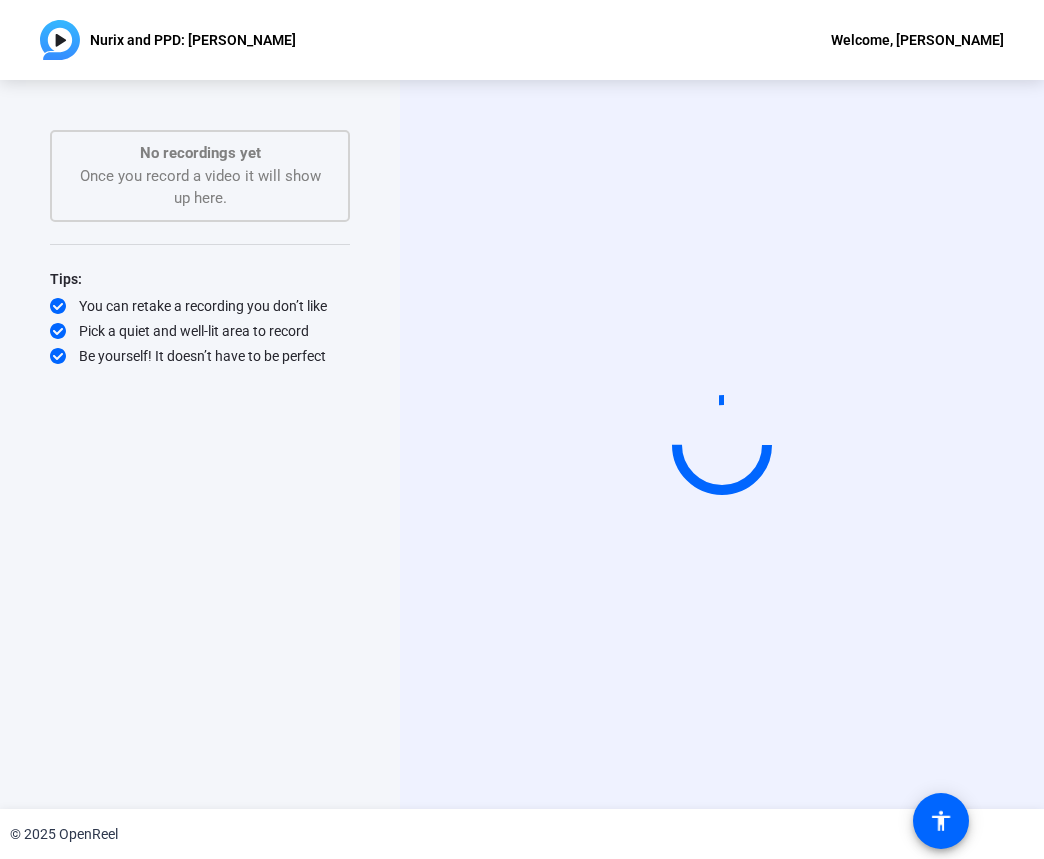 click on "Start Recording" 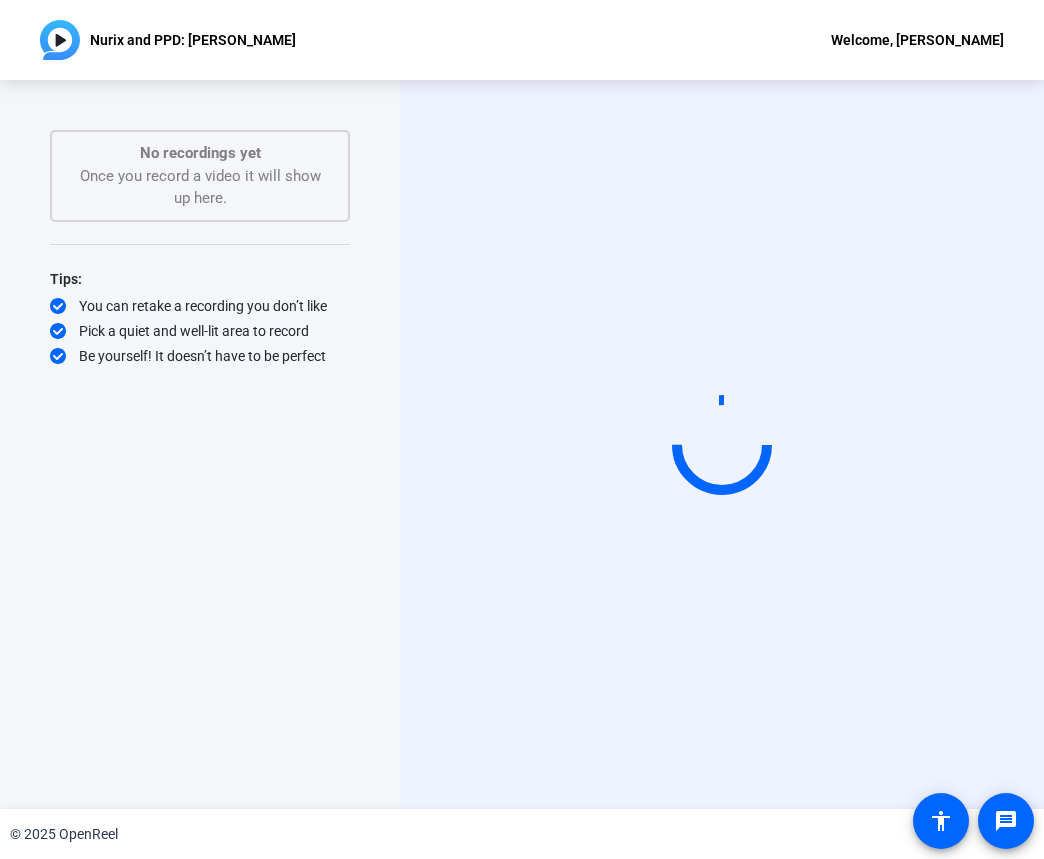 scroll, scrollTop: 0, scrollLeft: 0, axis: both 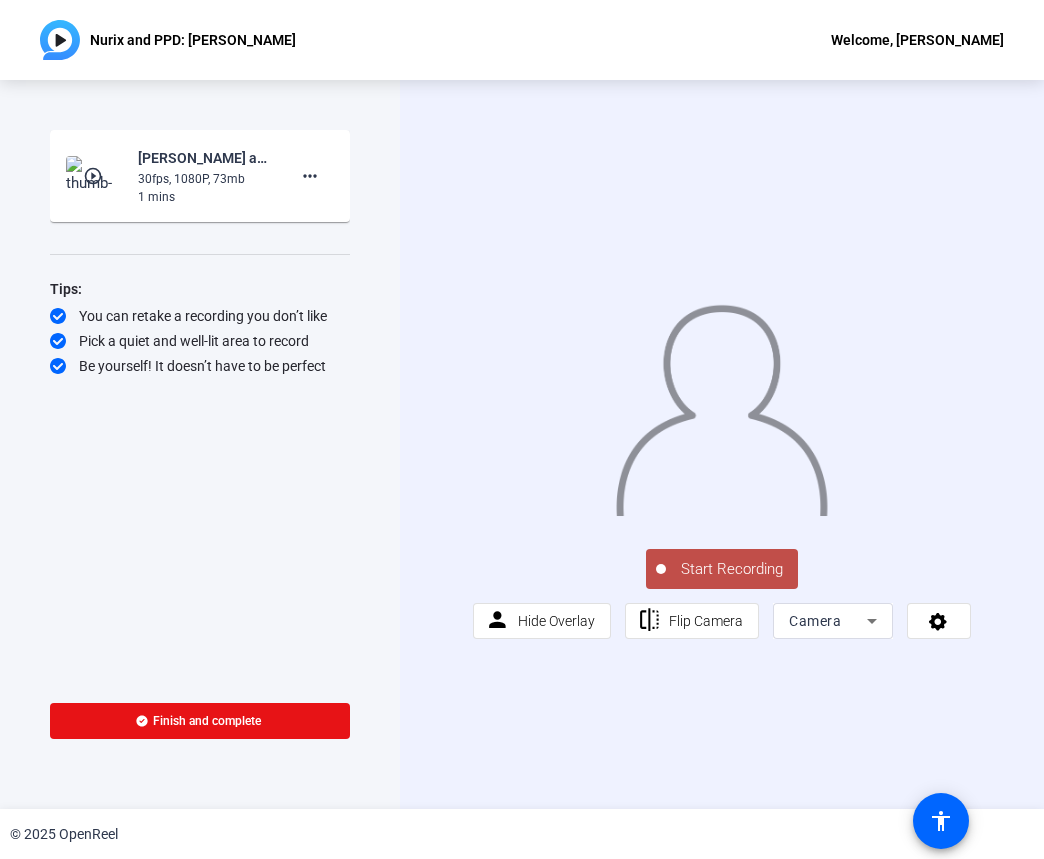 click on "Start Recording" 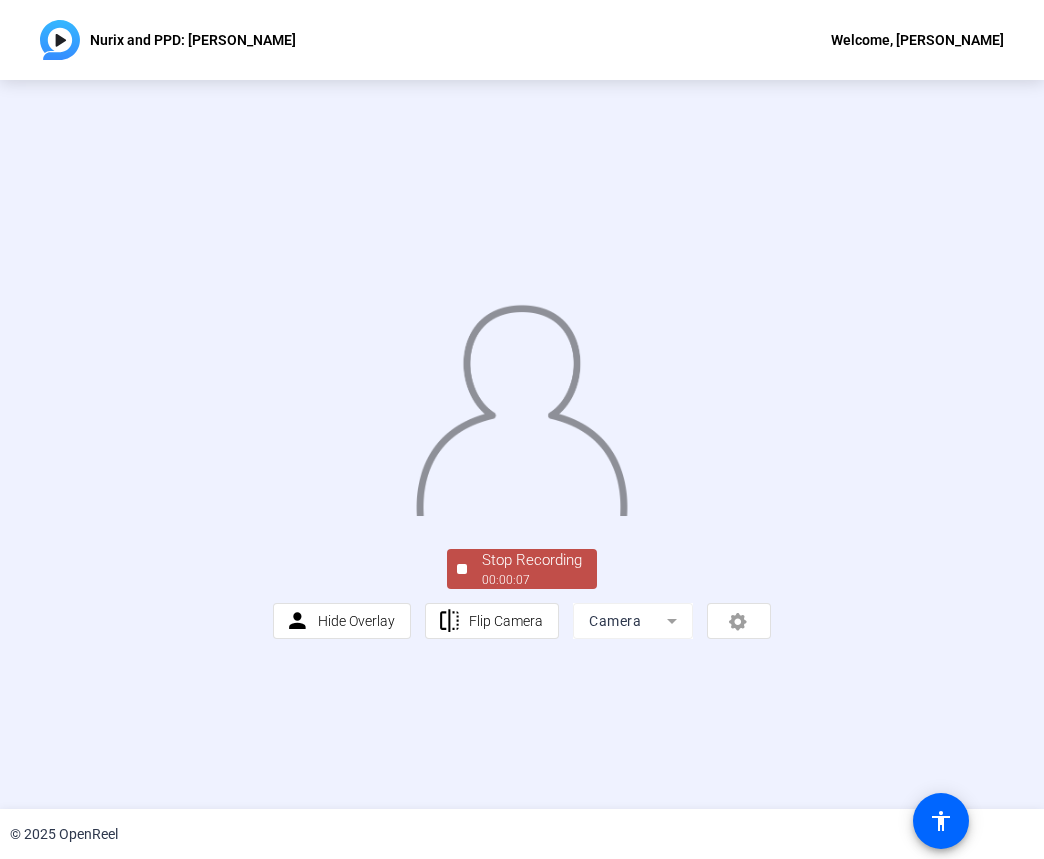 click on "00:00:07" 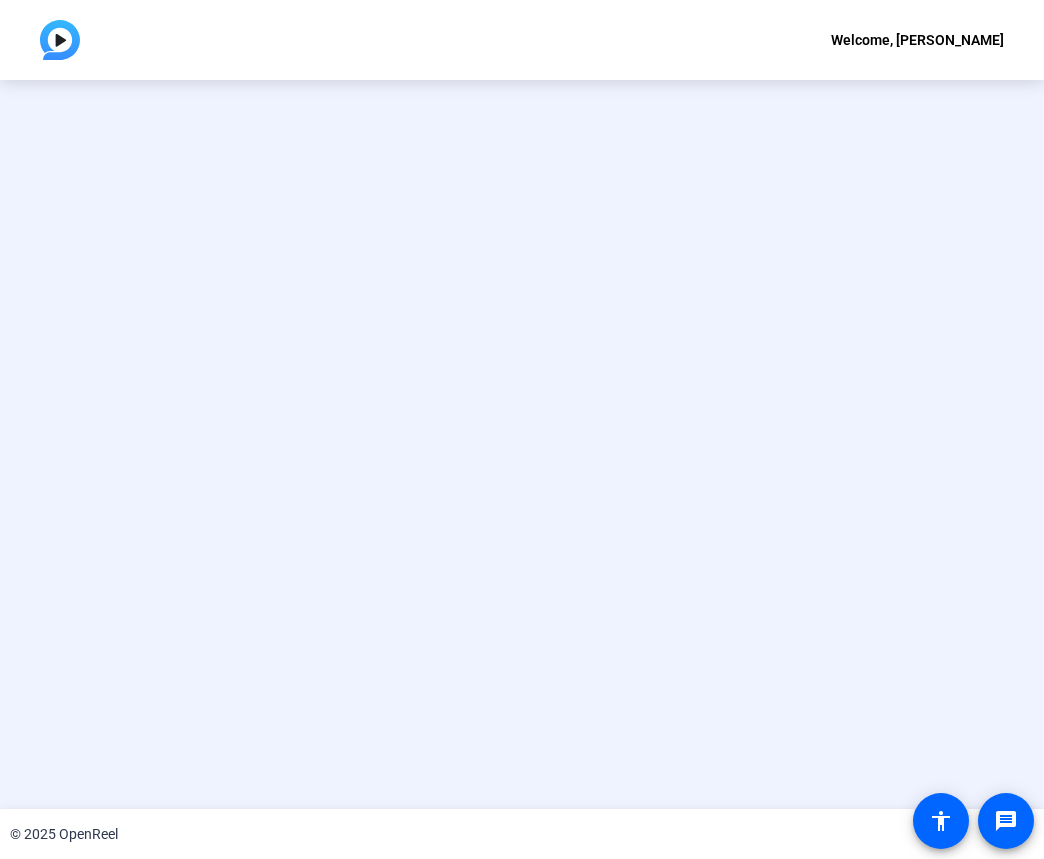 scroll, scrollTop: 0, scrollLeft: 0, axis: both 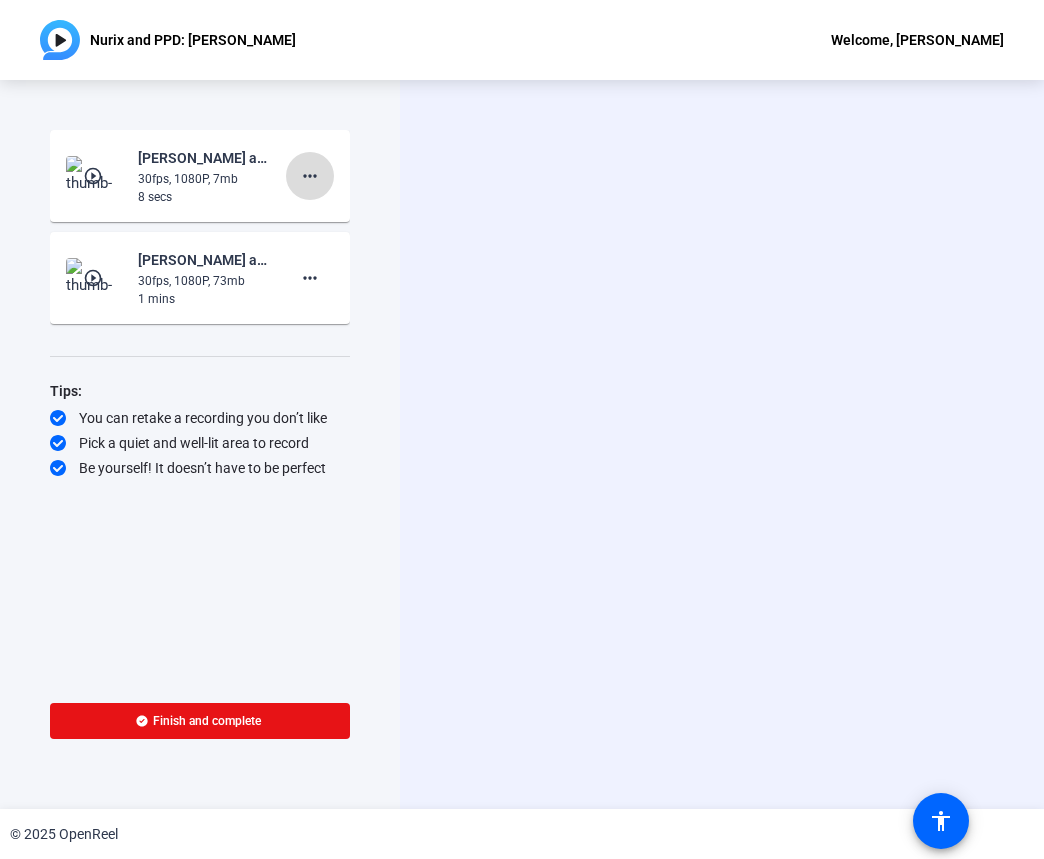 click on "more_horiz" 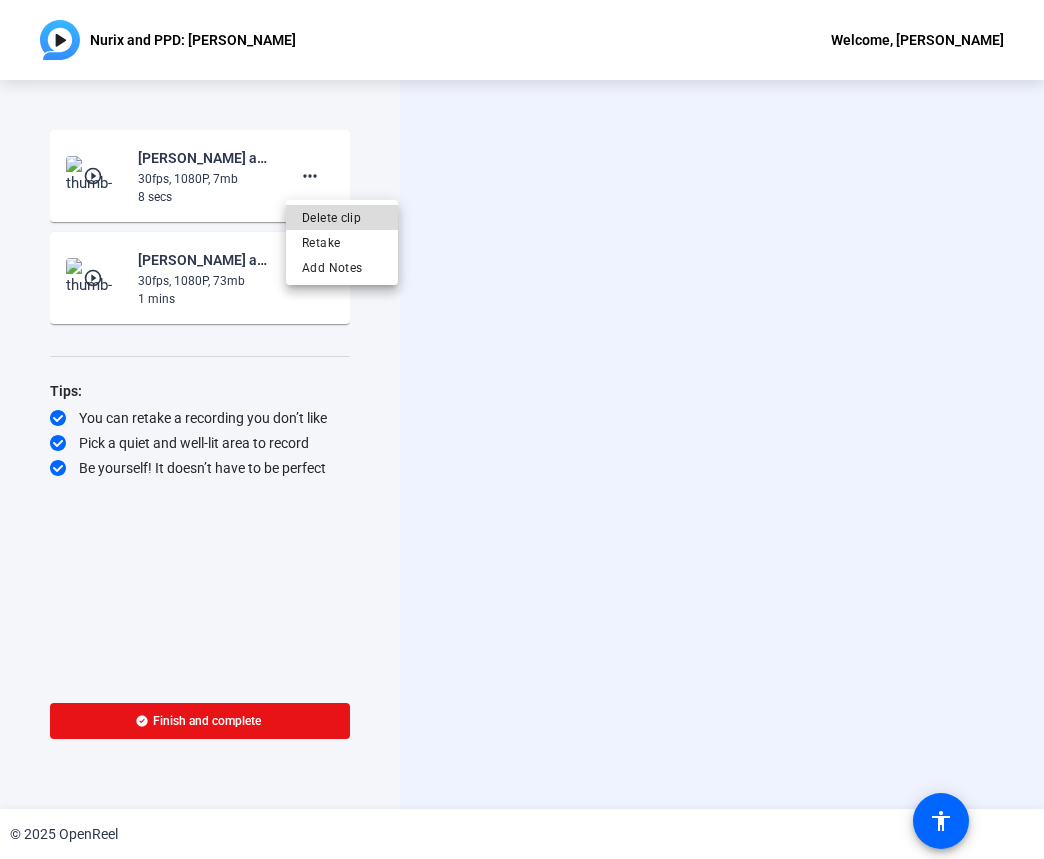 click on "Delete clip" at bounding box center [342, 218] 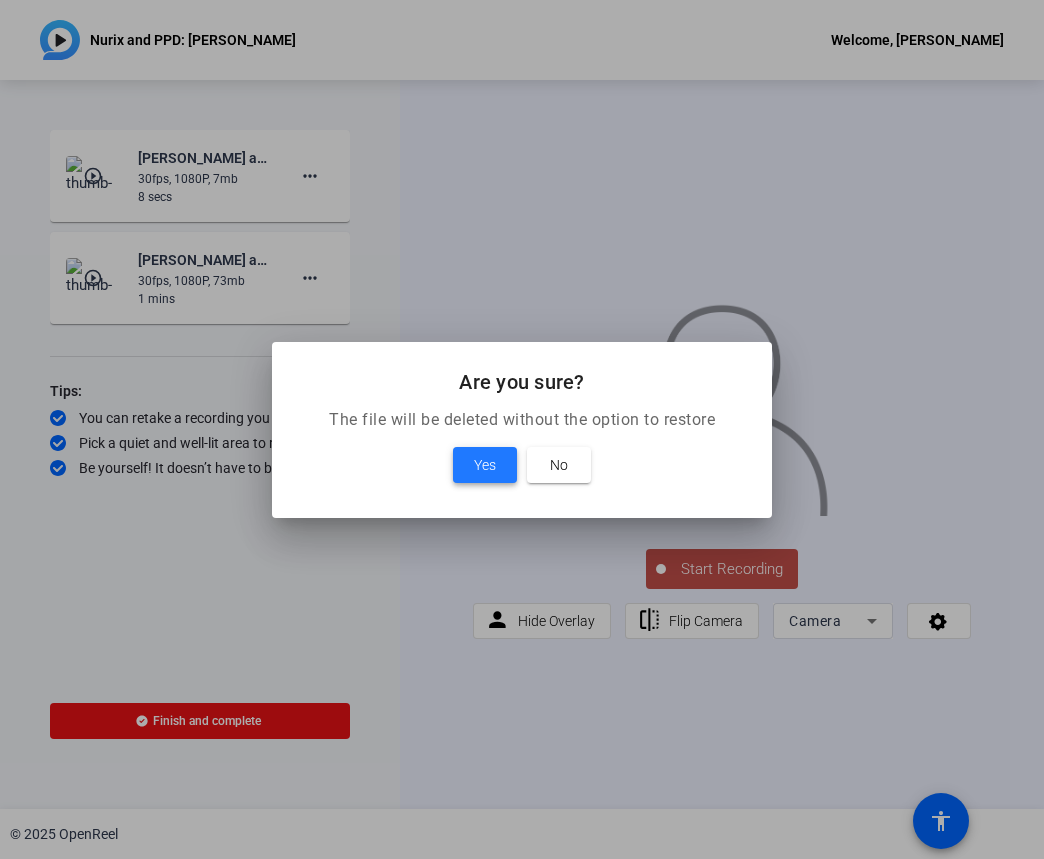 click at bounding box center [485, 465] 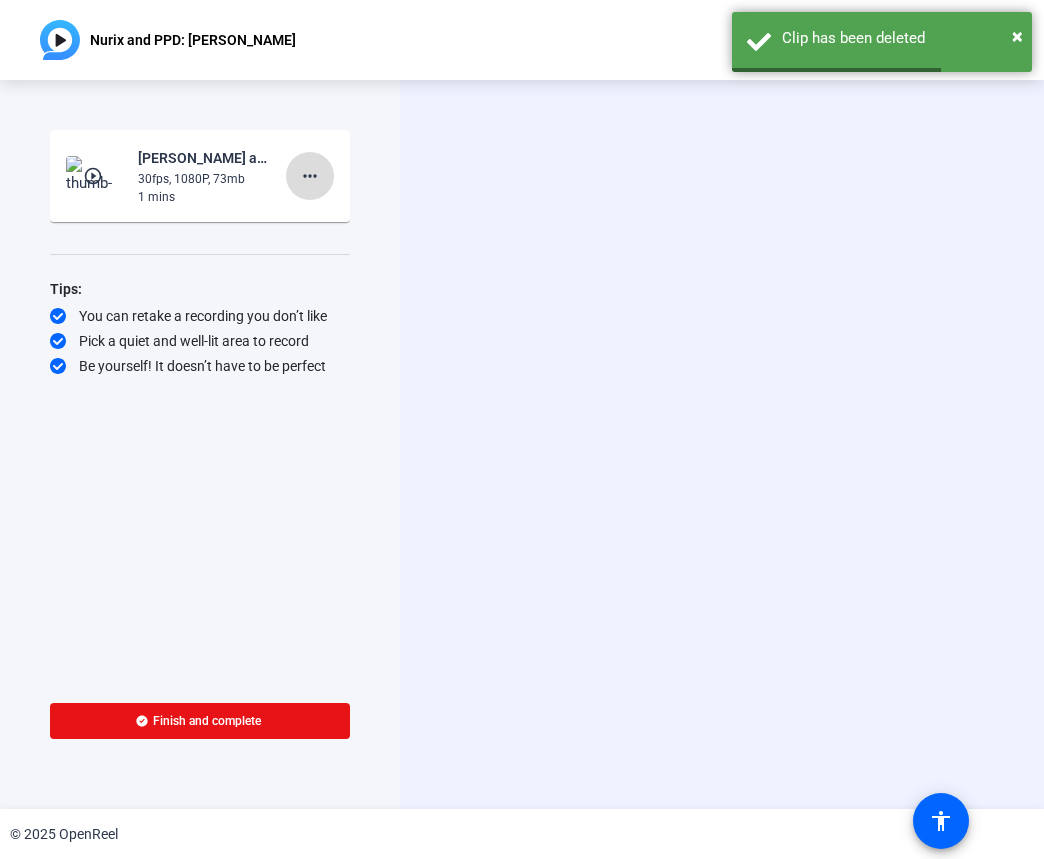 click on "more_horiz" 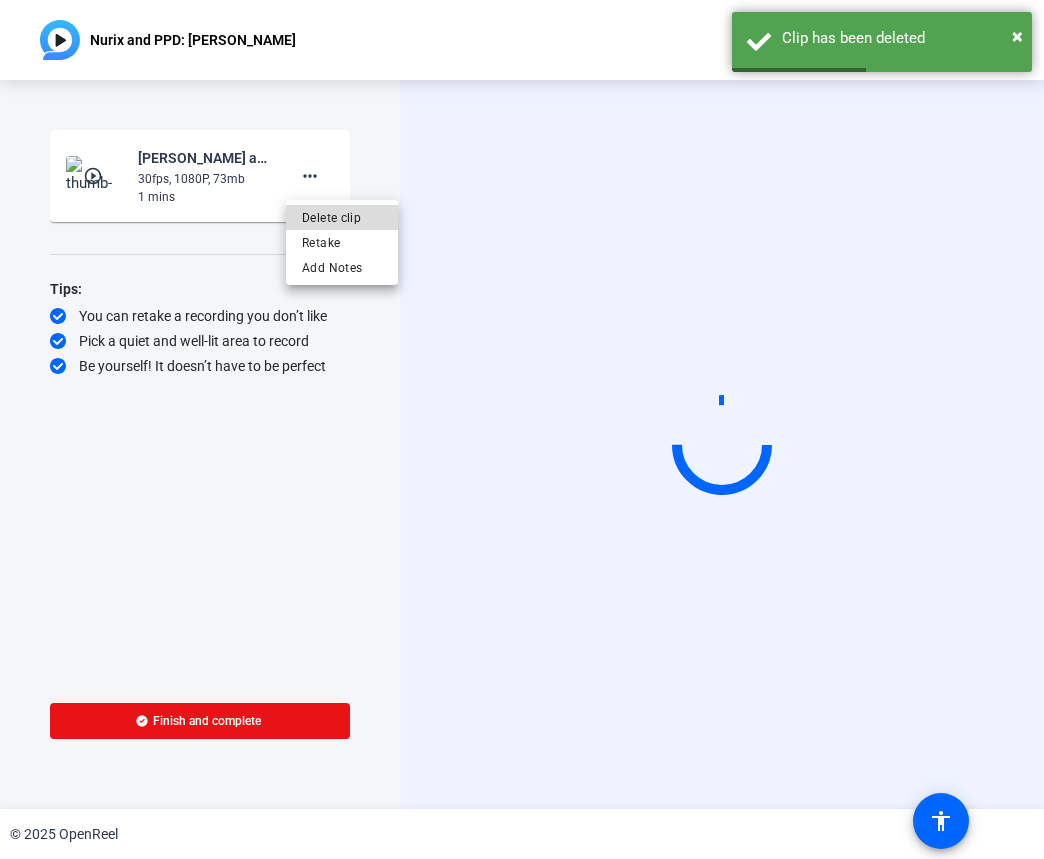 click on "Delete clip" at bounding box center [342, 218] 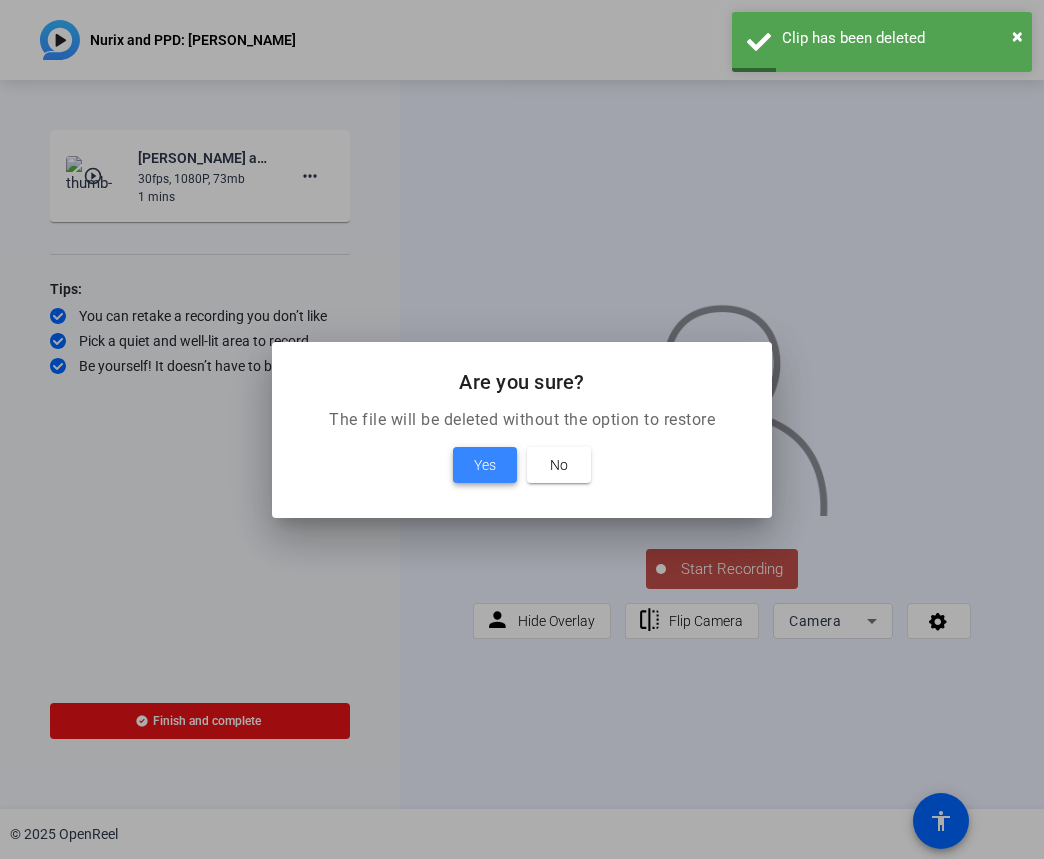 click on "Yes" at bounding box center (485, 465) 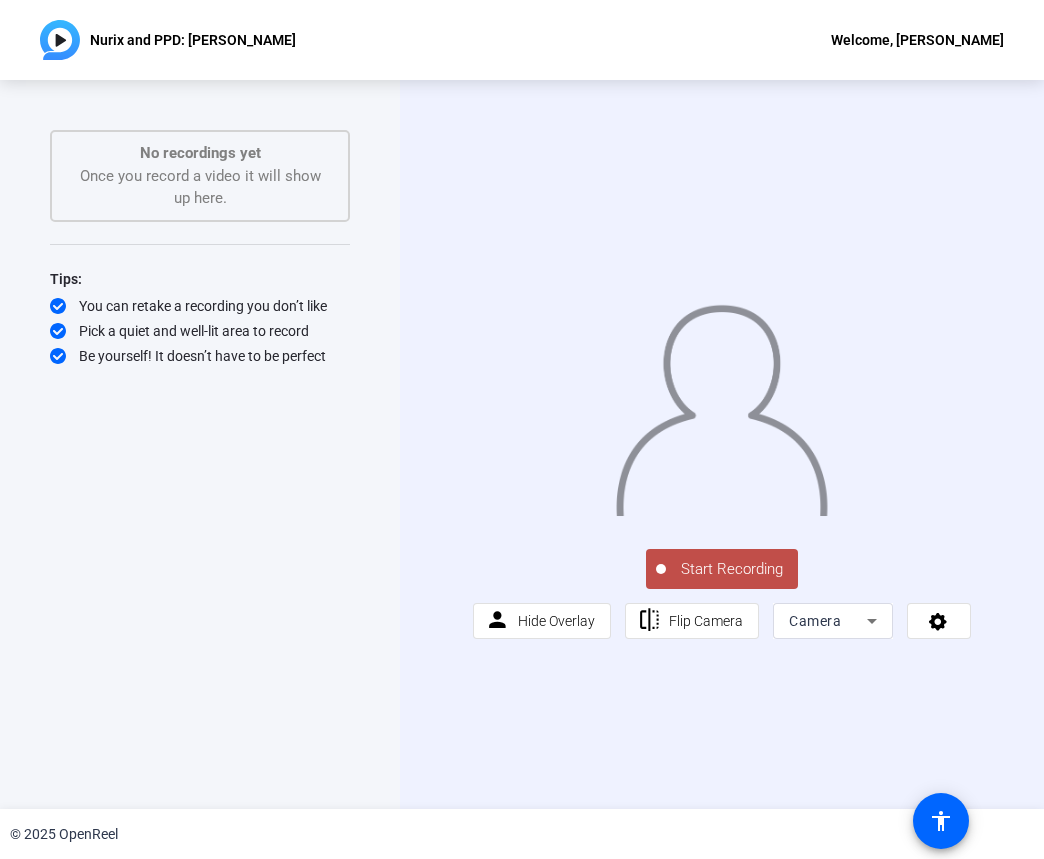 click on "Start Recording" 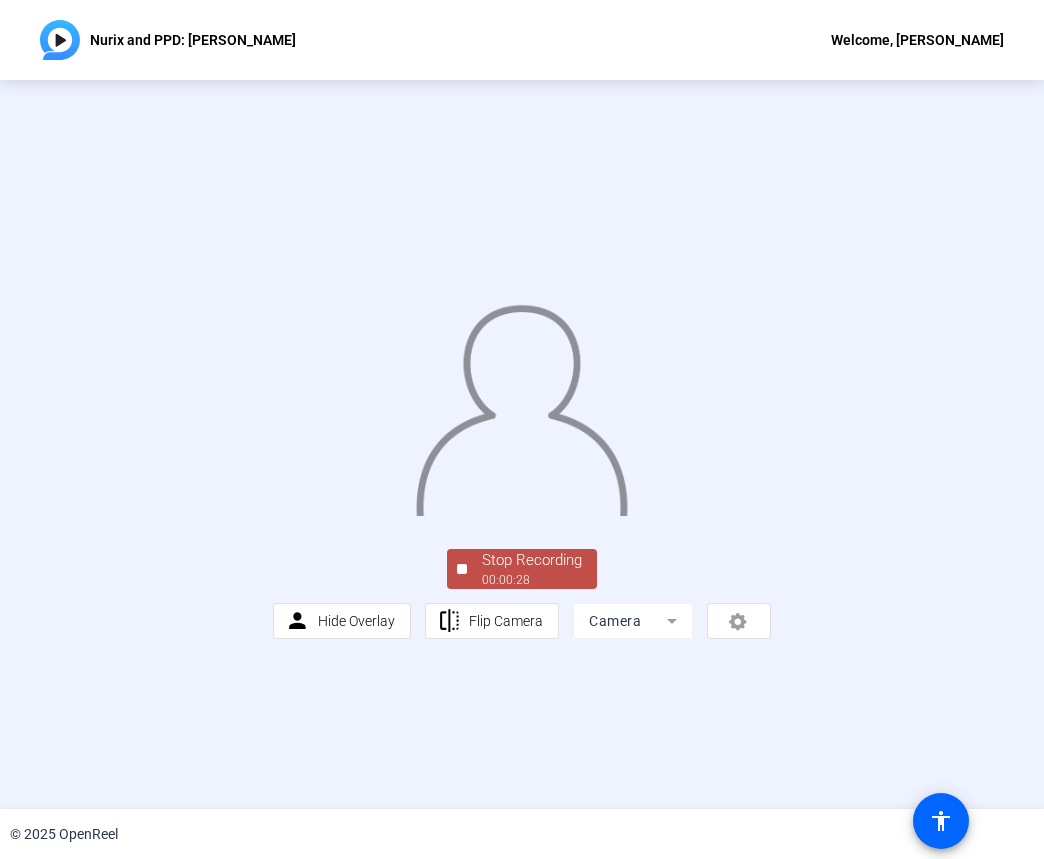 click on "Stop Recording" 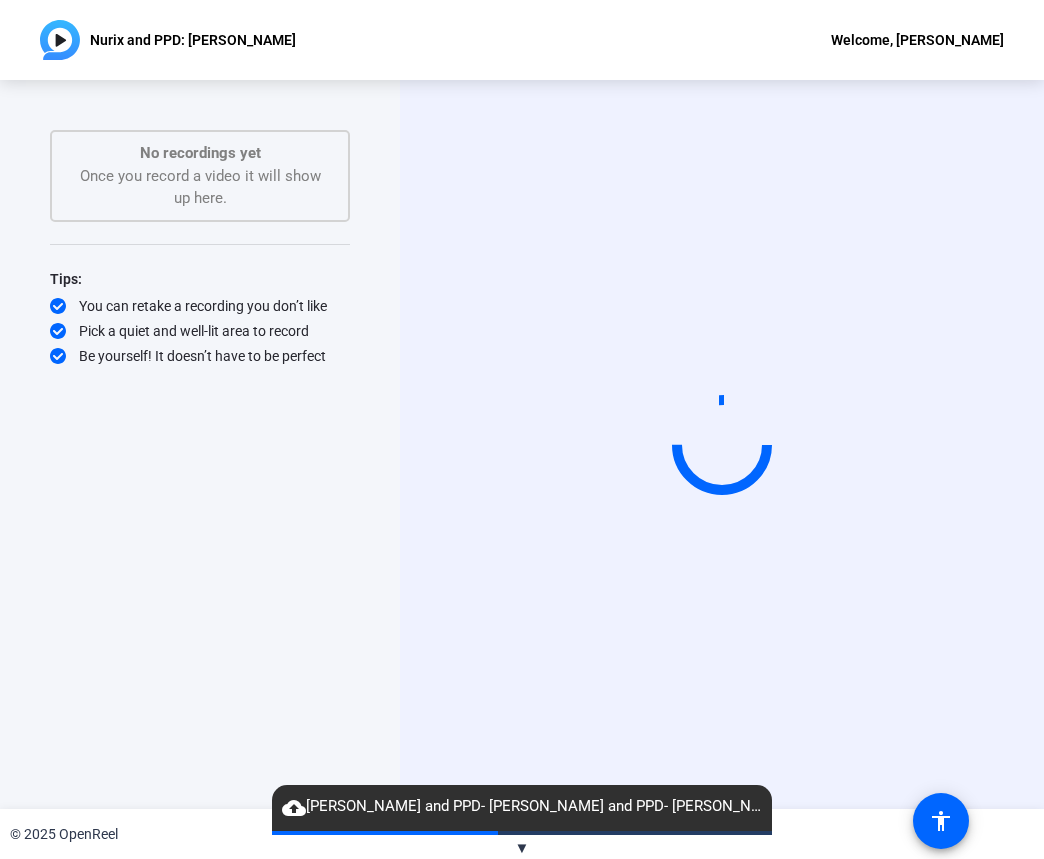 click on "Start Recording" 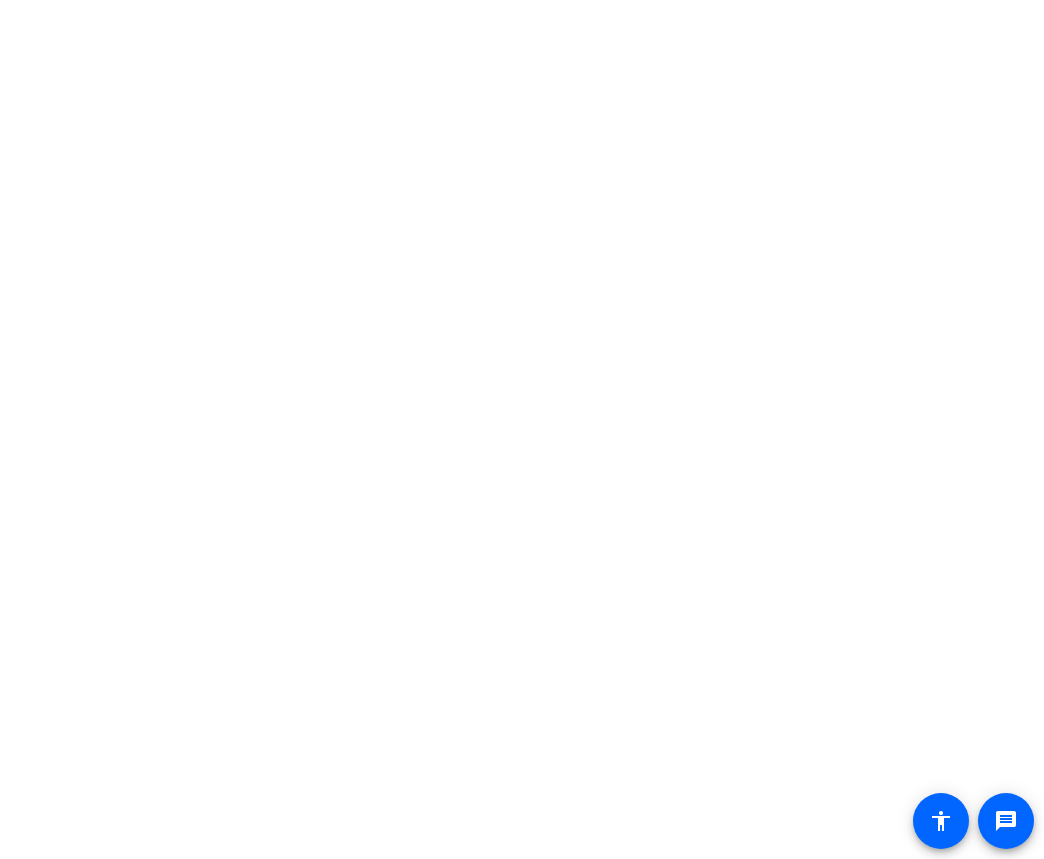 scroll, scrollTop: 0, scrollLeft: 0, axis: both 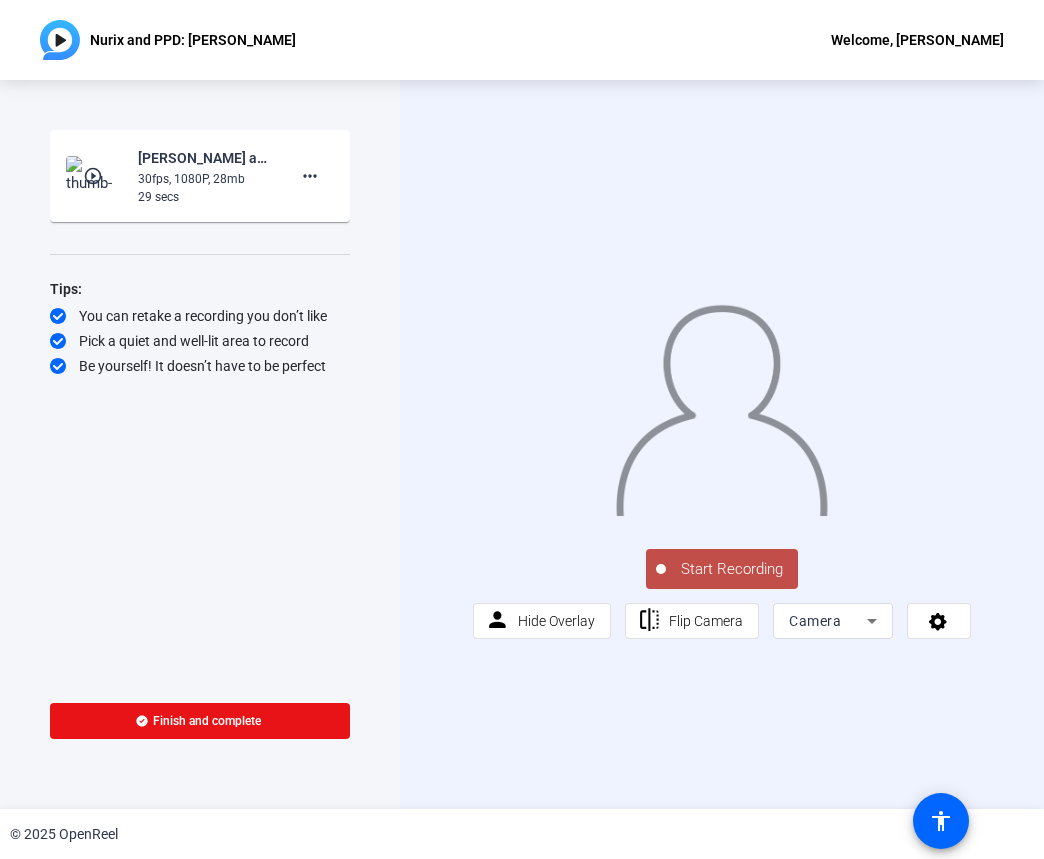 click on "Start Recording" 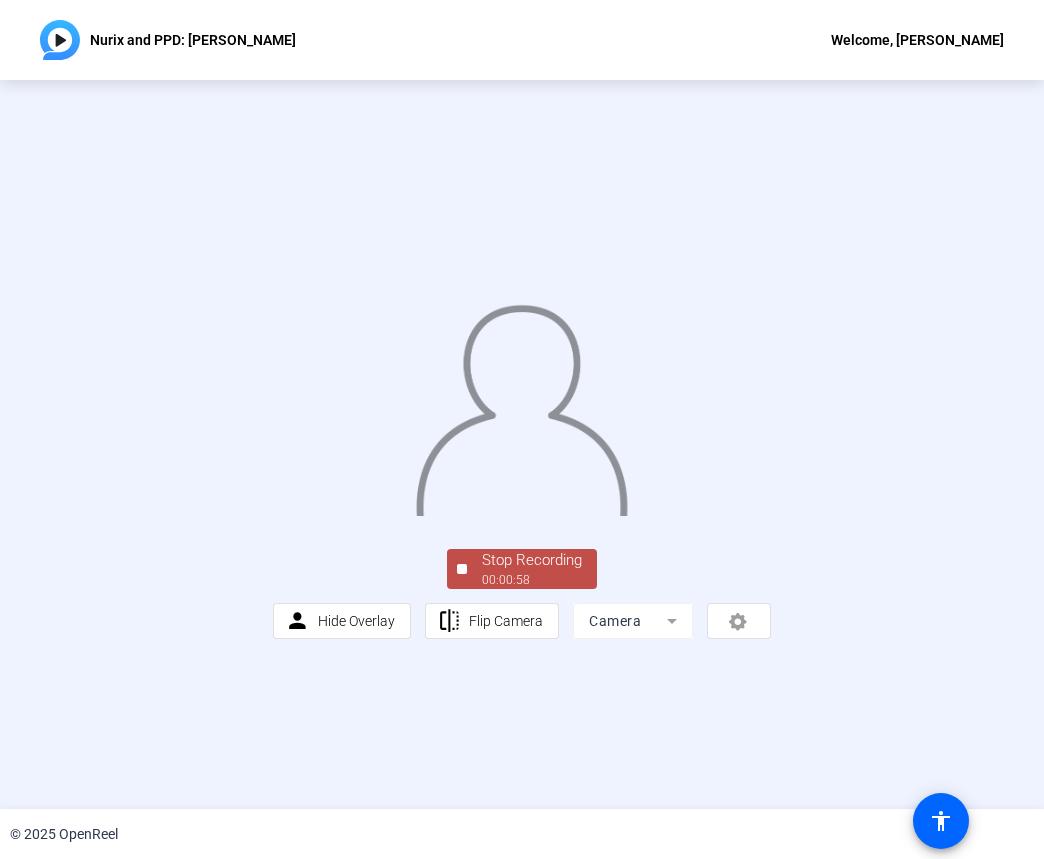click on "Stop Recording" 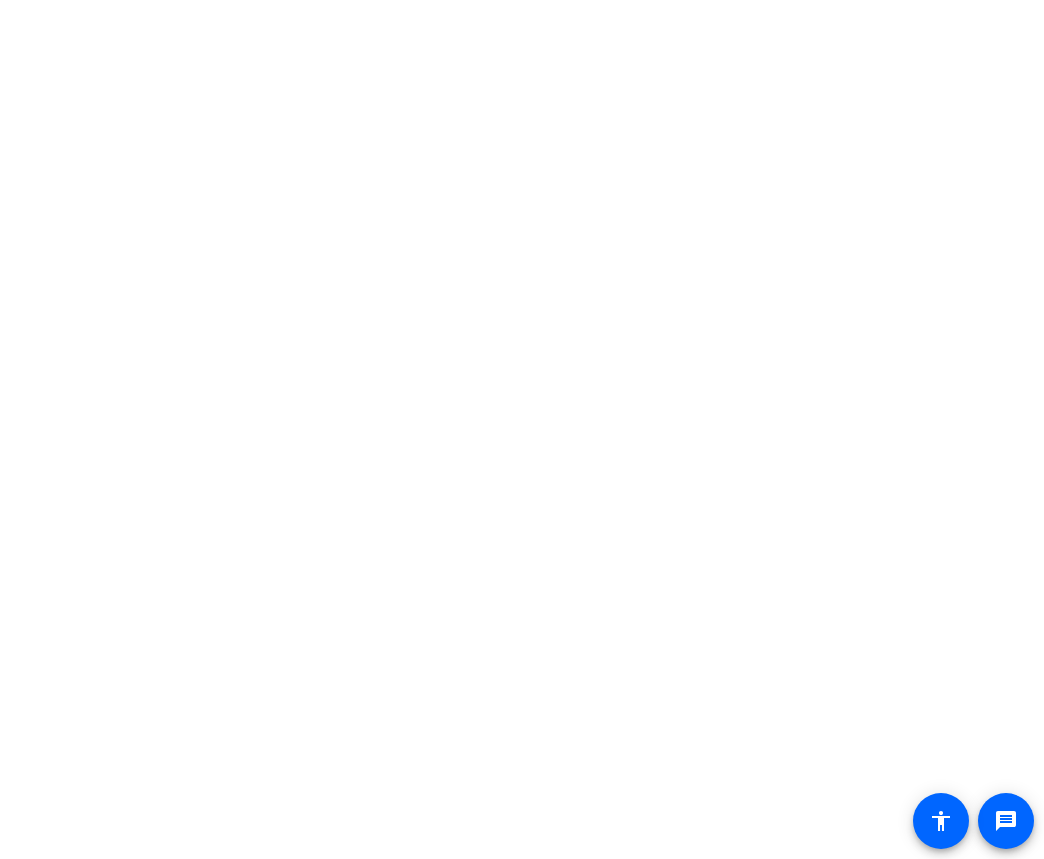 scroll, scrollTop: 0, scrollLeft: 0, axis: both 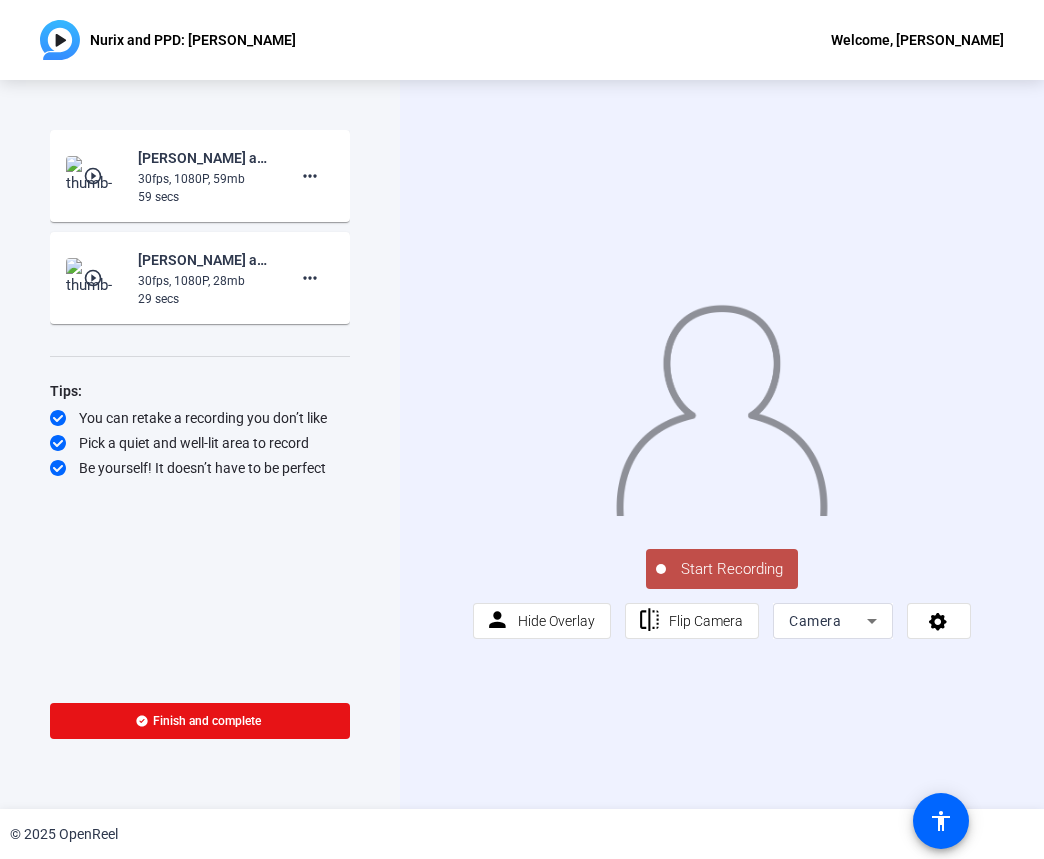 click on "30fps, 1080P, 59mb" 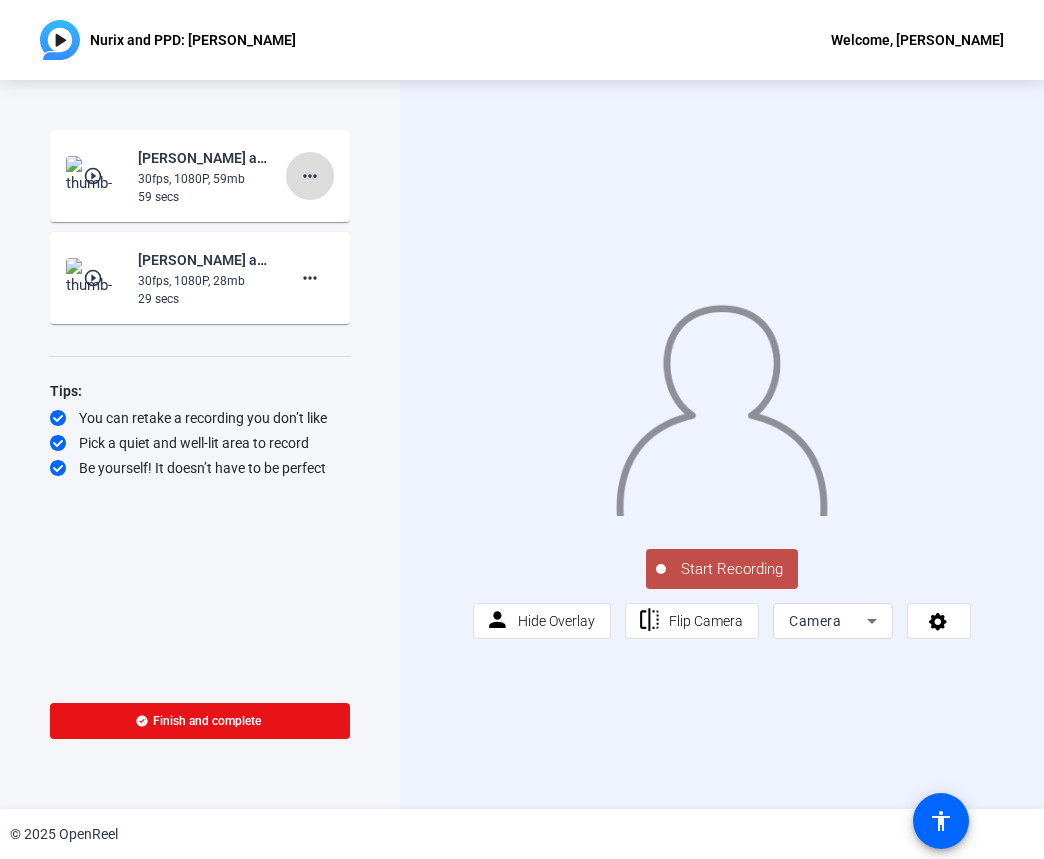 click on "more_horiz" 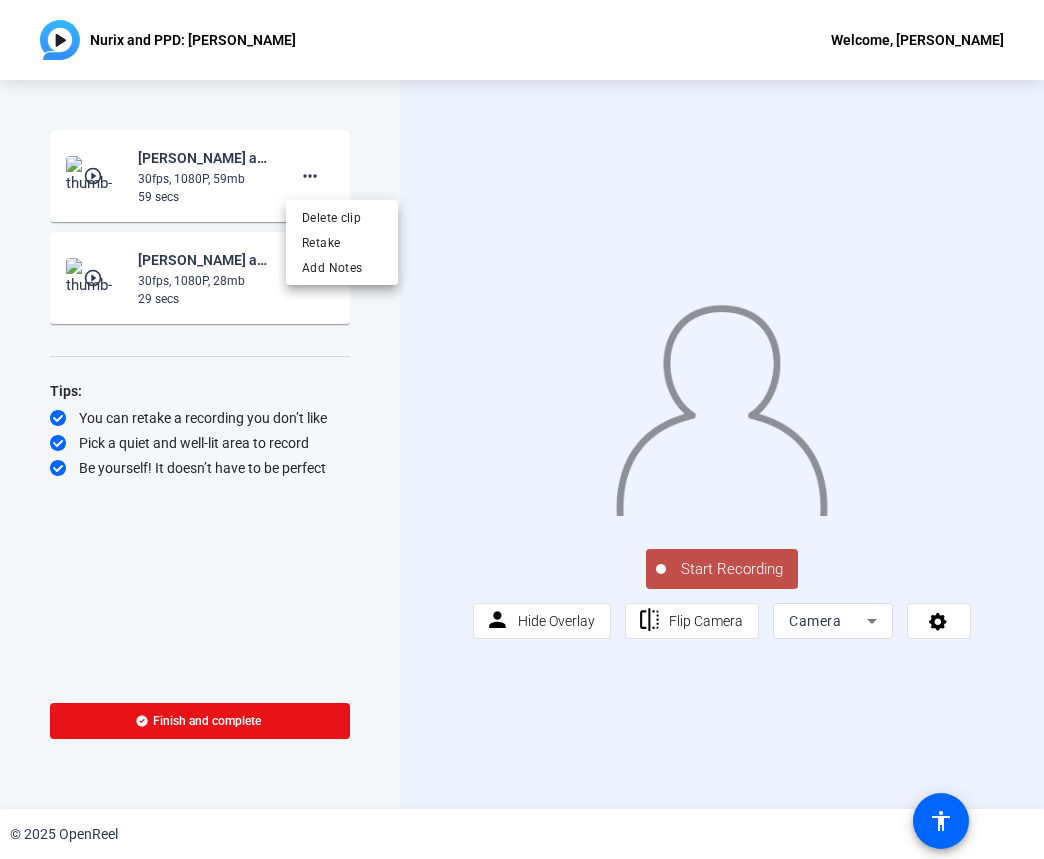 click at bounding box center (522, 429) 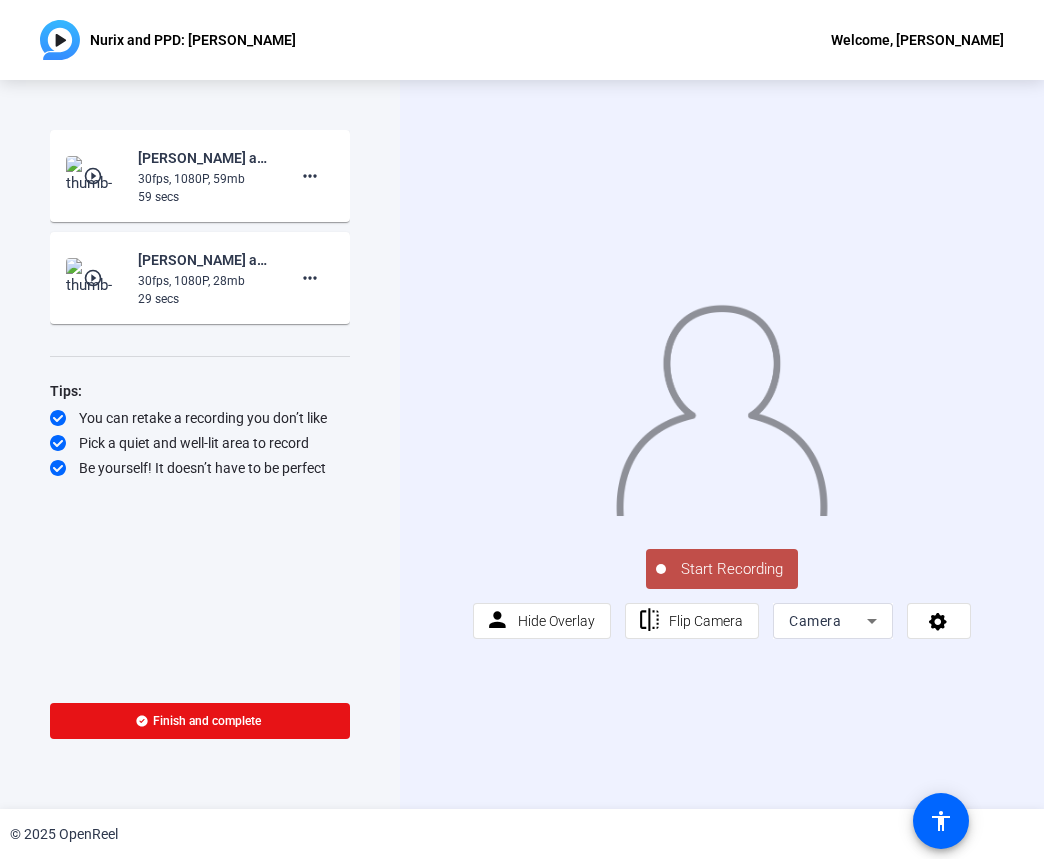 click on "play_circle_outline" 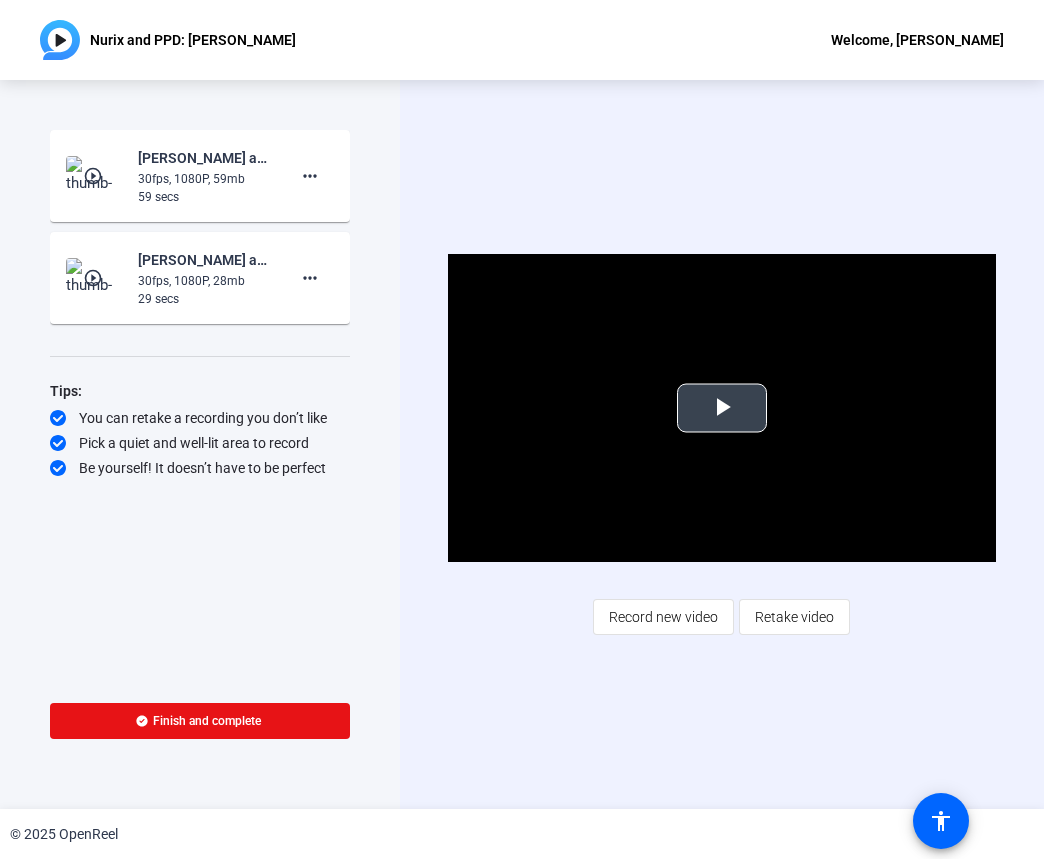 click at bounding box center (722, 408) 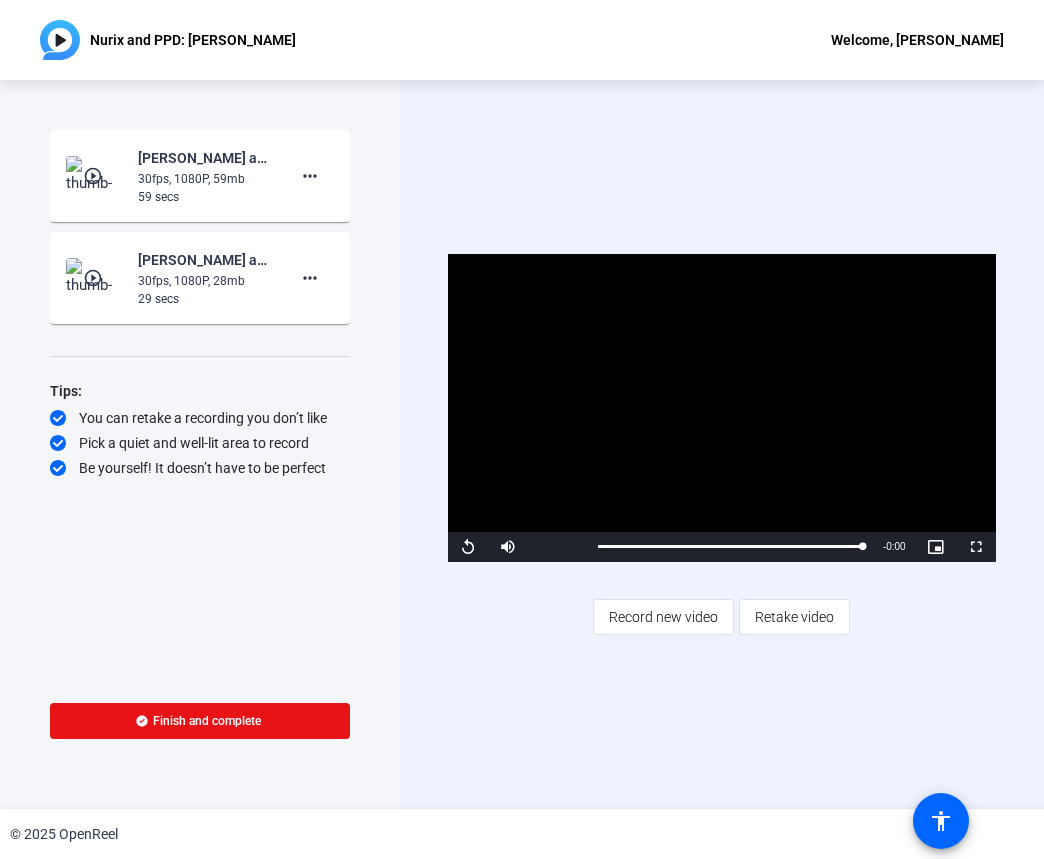 click on "Video Player is loading. Play Video Replay Mute Current Time  0:58 / Duration  0:58 Loaded :  100.00% 0:58 0:58 Stream Type  LIVE Seek to live, currently behind live LIVE Remaining Time  - 0:00   1x Playback Rate Chapters Chapters Descriptions descriptions off , selected Captions captions settings , opens captions settings dialog captions off , selected Audio Track Picture-in-Picture Fullscreen This is a modal window. Beginning of dialog window. Escape will cancel and close the window. Text Color White Black Red Green Blue Yellow Magenta Cyan Transparency Opaque Semi-Transparent Background Color Black White Red Green Blue Yellow Magenta Cyan Transparency Opaque Semi-Transparent Transparent Window Color Black White Red Green Blue Yellow Magenta Cyan Transparency Transparent Semi-Transparent Opaque Font Size 50% 75% 100% 125% 150% 175% 200% 300% 400% Text Edge Style None Raised Depressed Uniform Dropshadow Font Family Proportional Sans-Serif Monospace Sans-Serif Proportional Serif Monospace Serif Casual" 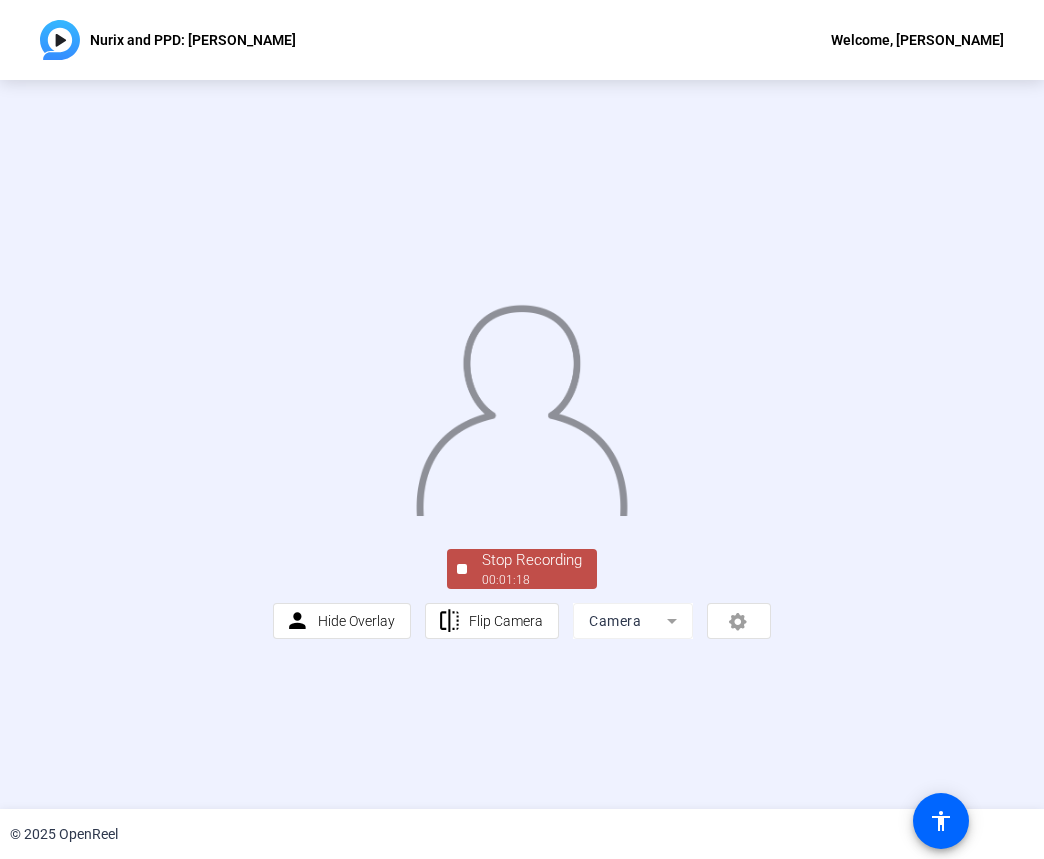 click on "00:01:18" 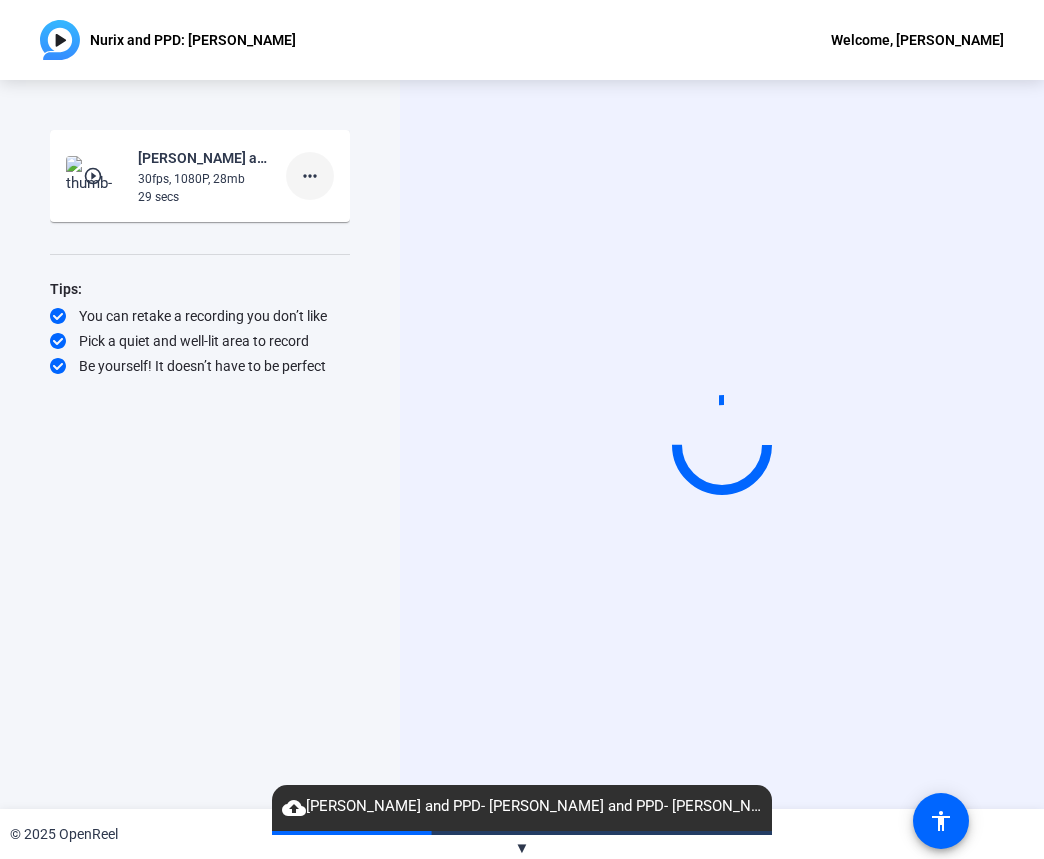 click on "more_horiz" 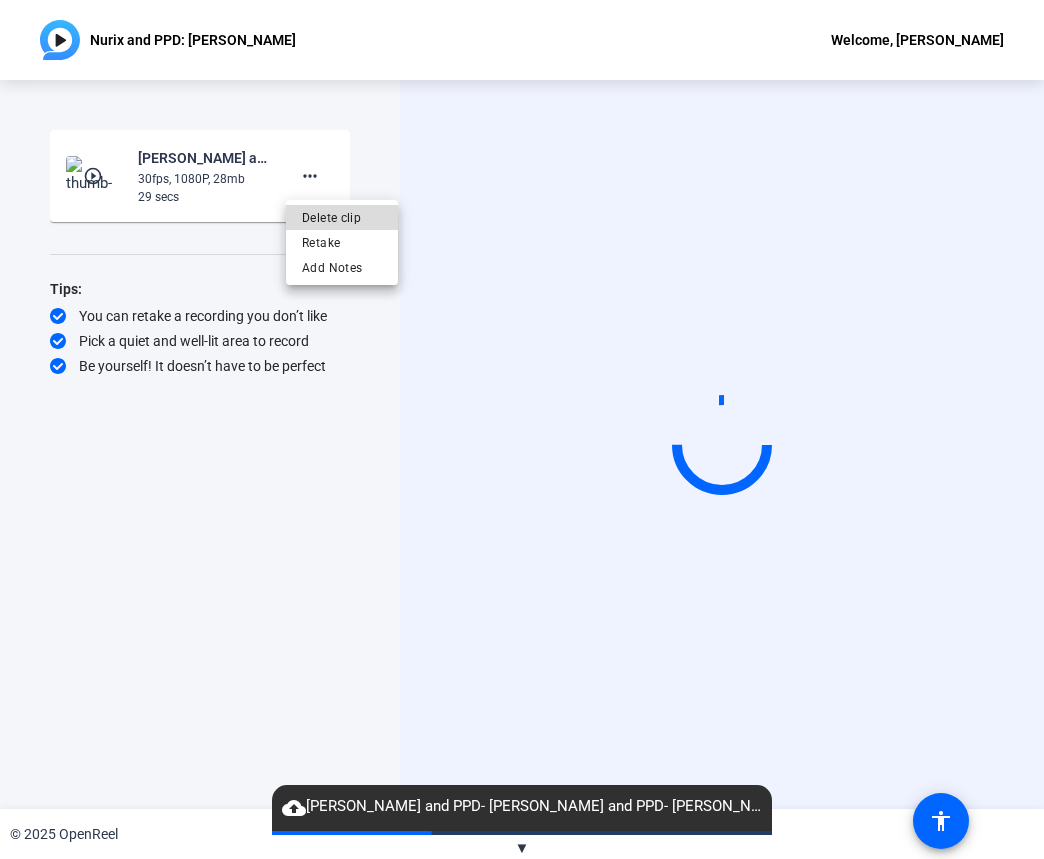 click on "Delete clip" at bounding box center [342, 218] 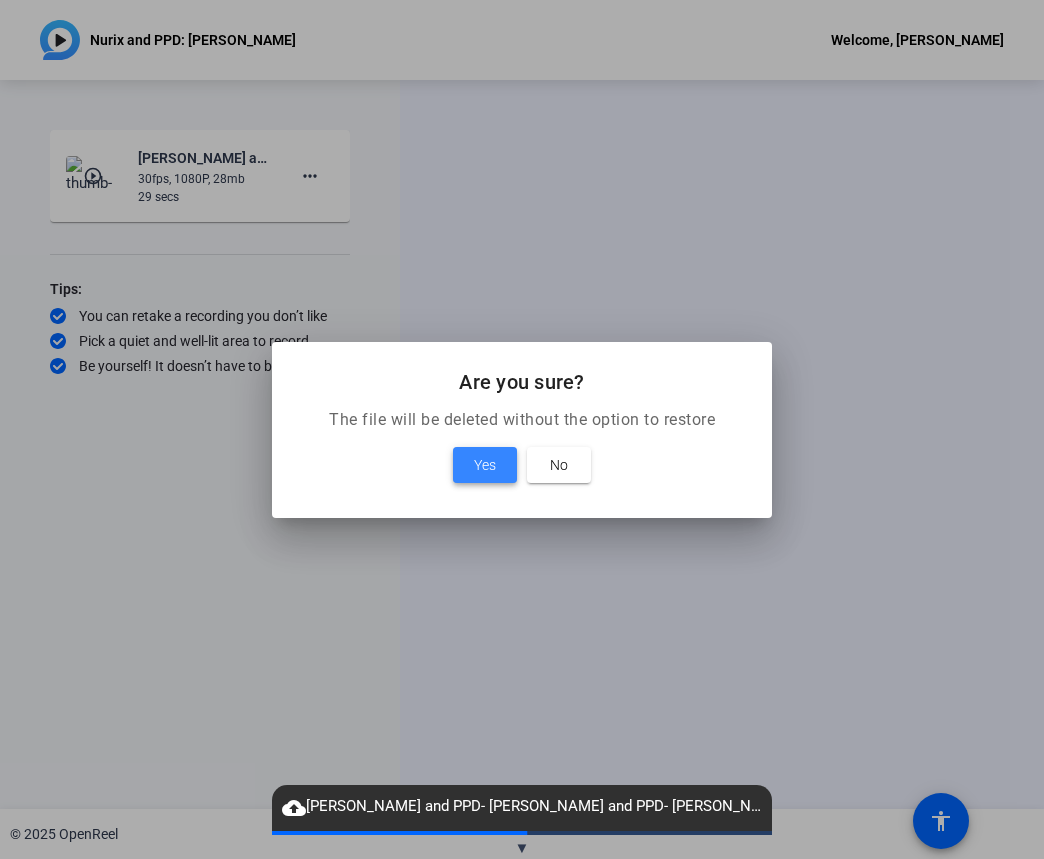 click on "Yes" at bounding box center (485, 465) 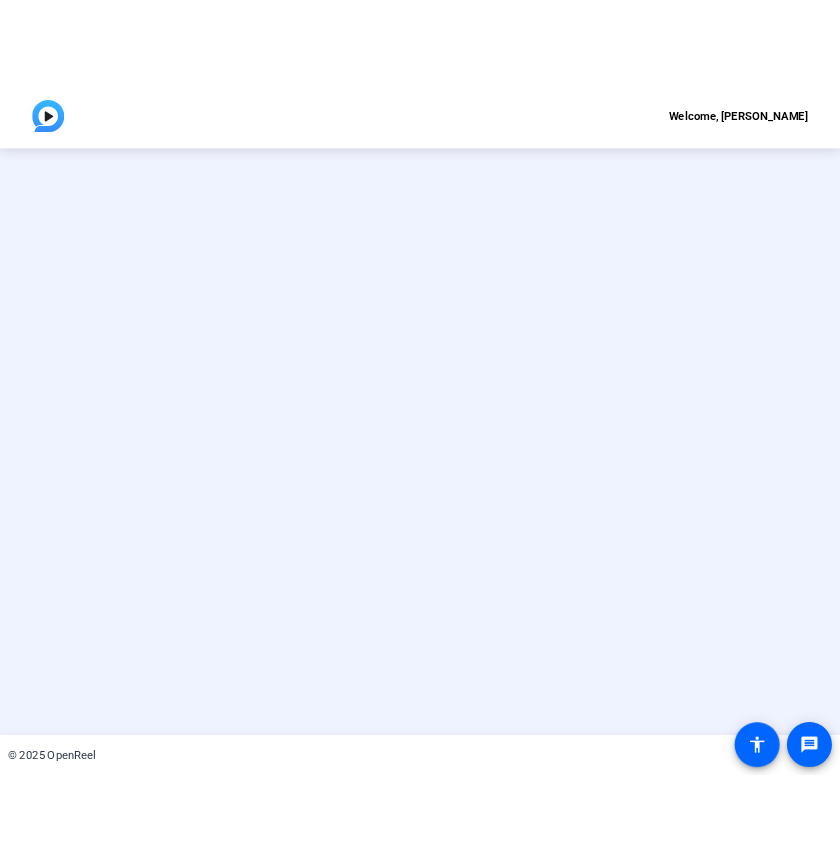 scroll, scrollTop: 0, scrollLeft: 0, axis: both 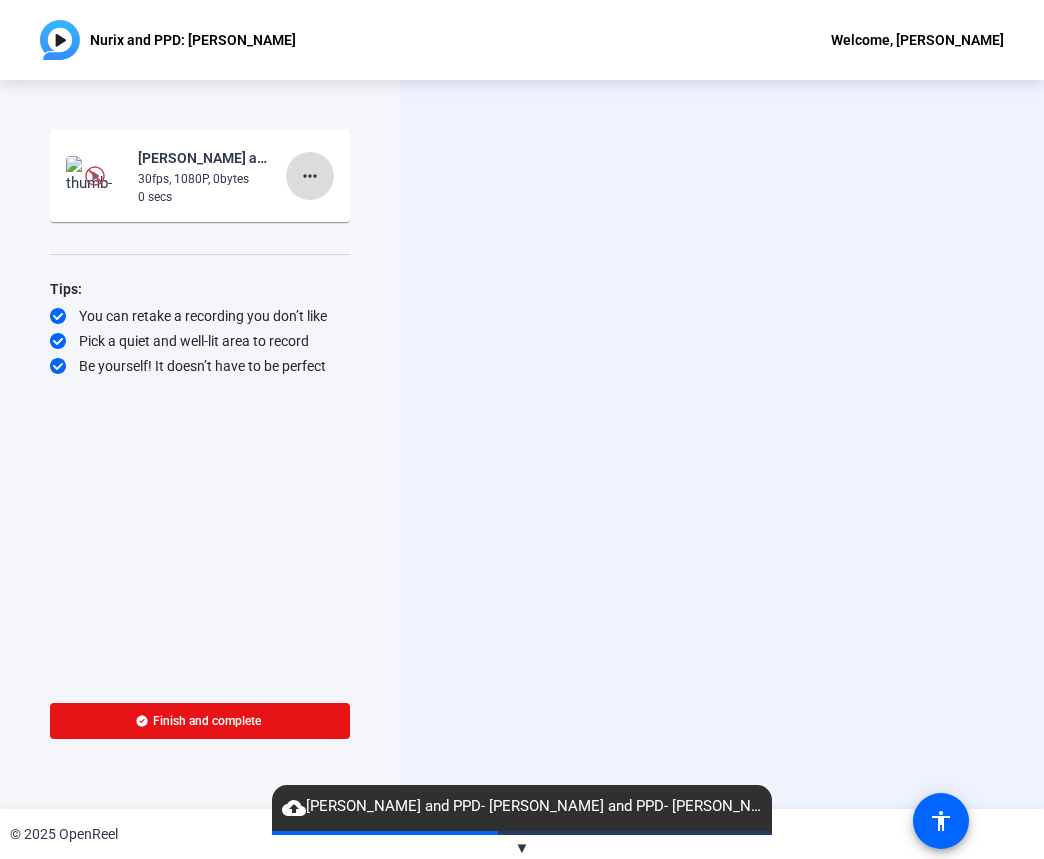 click 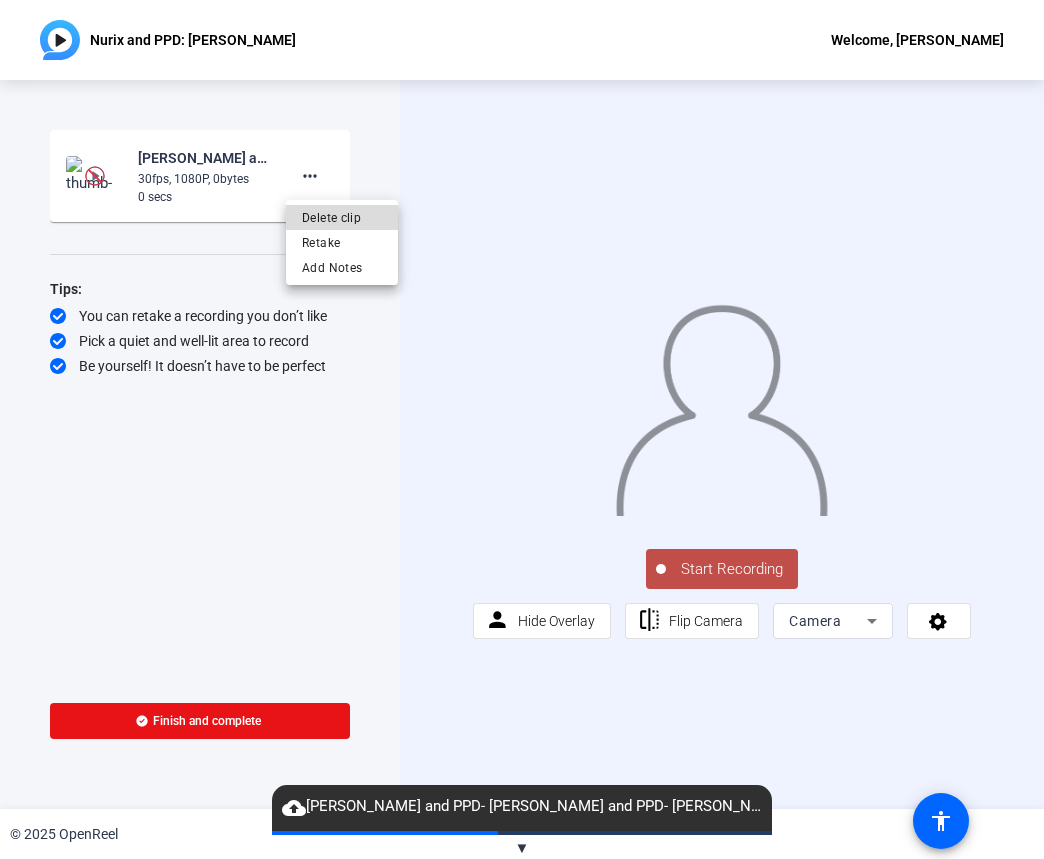 click on "Delete clip" at bounding box center (342, 218) 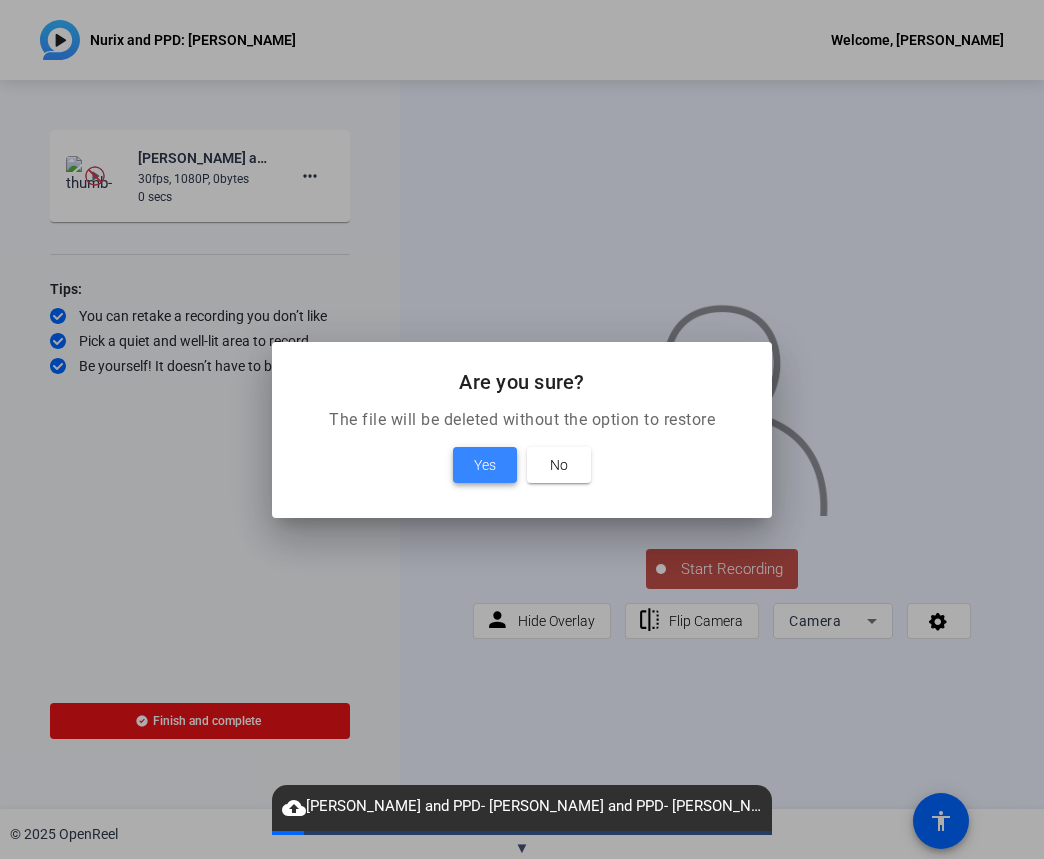 click on "Yes" at bounding box center (485, 465) 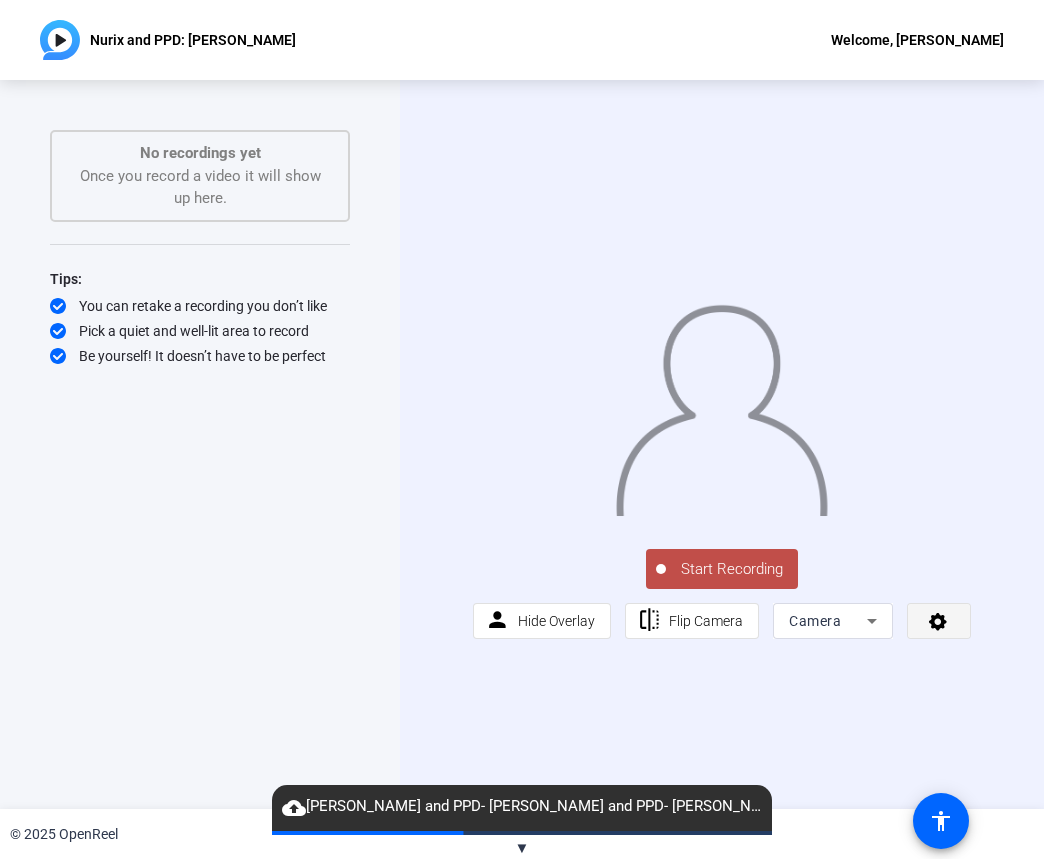 click 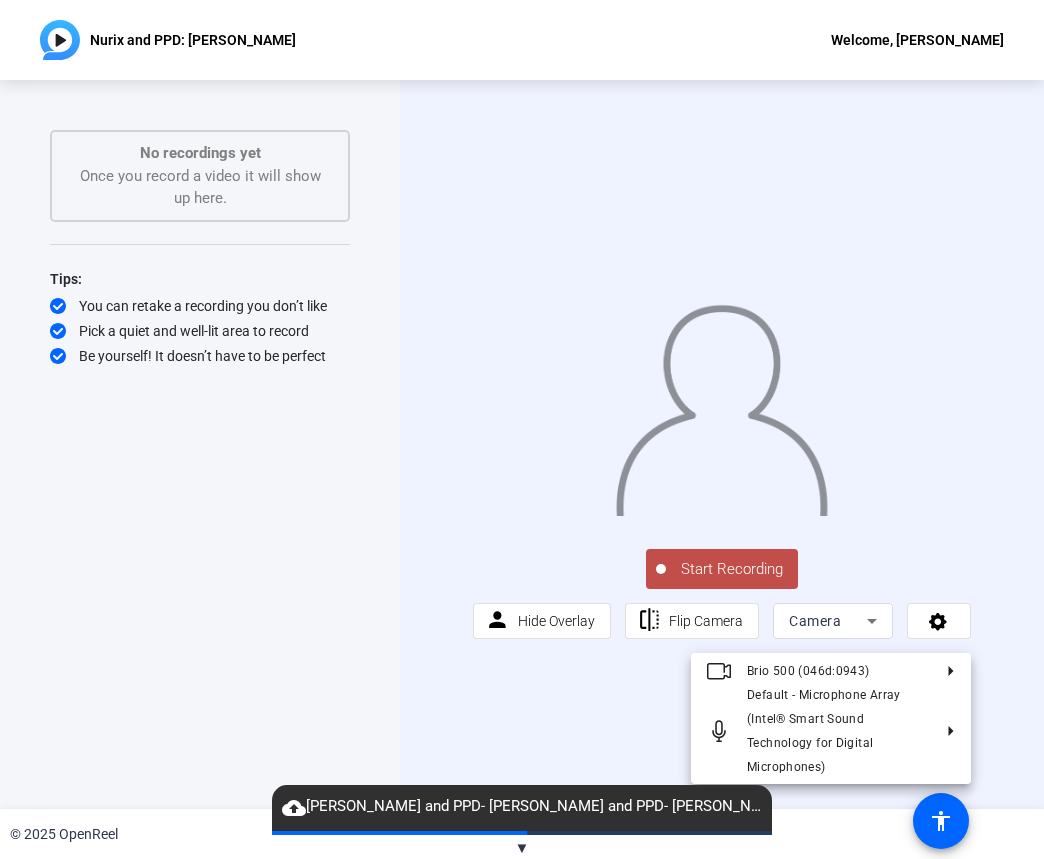 click at bounding box center [522, 429] 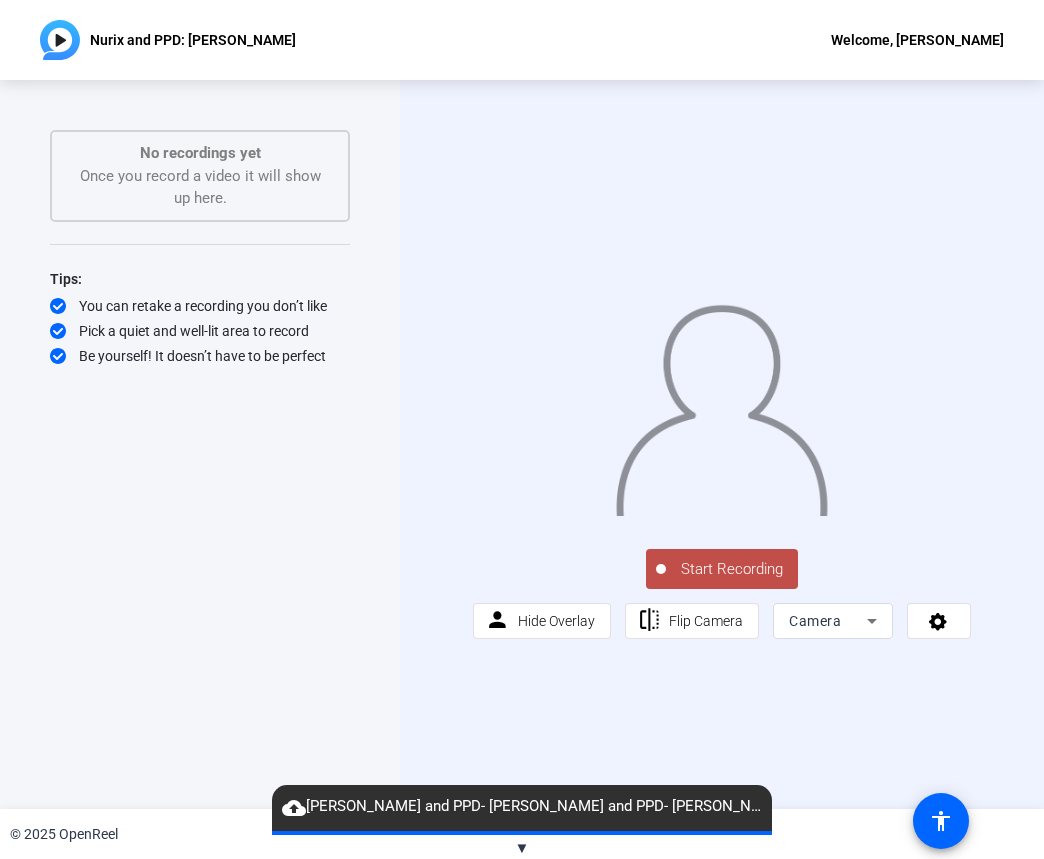 click on "Start Recording  person  Hide Overlay flip Flip Camera Camera" 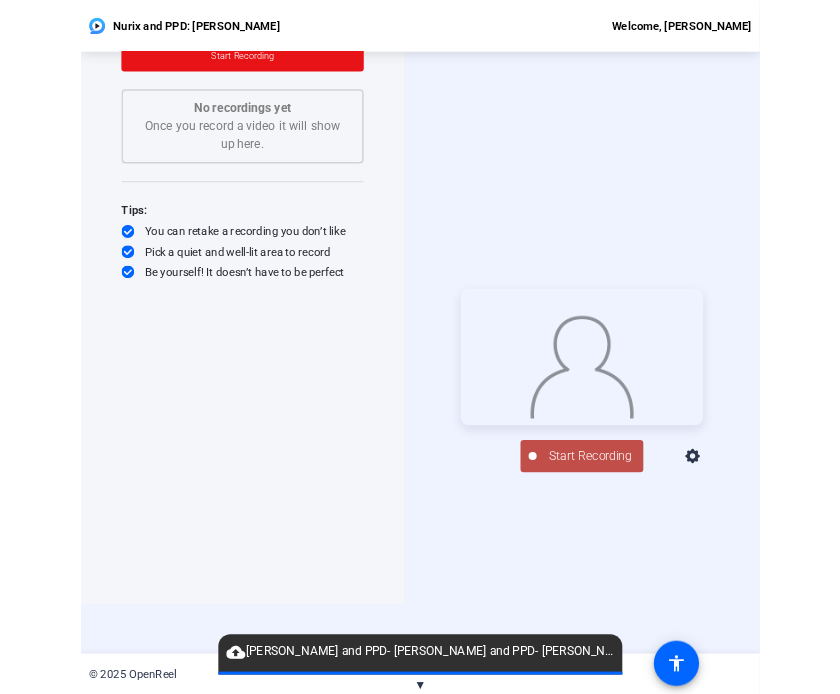 scroll, scrollTop: 96, scrollLeft: 0, axis: vertical 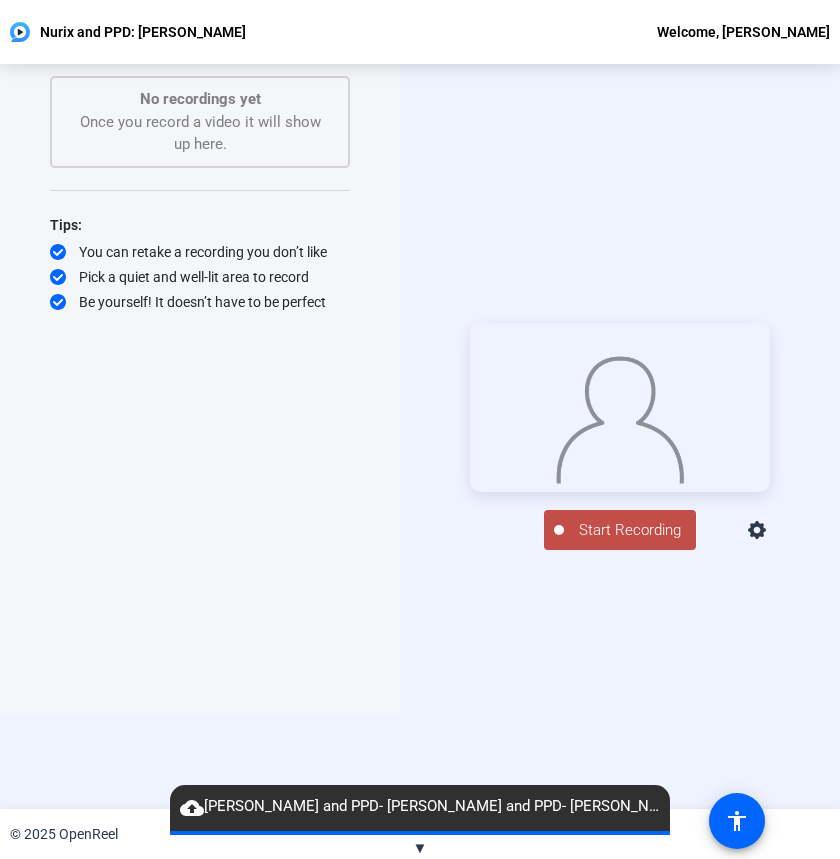 click on "Start Recording" 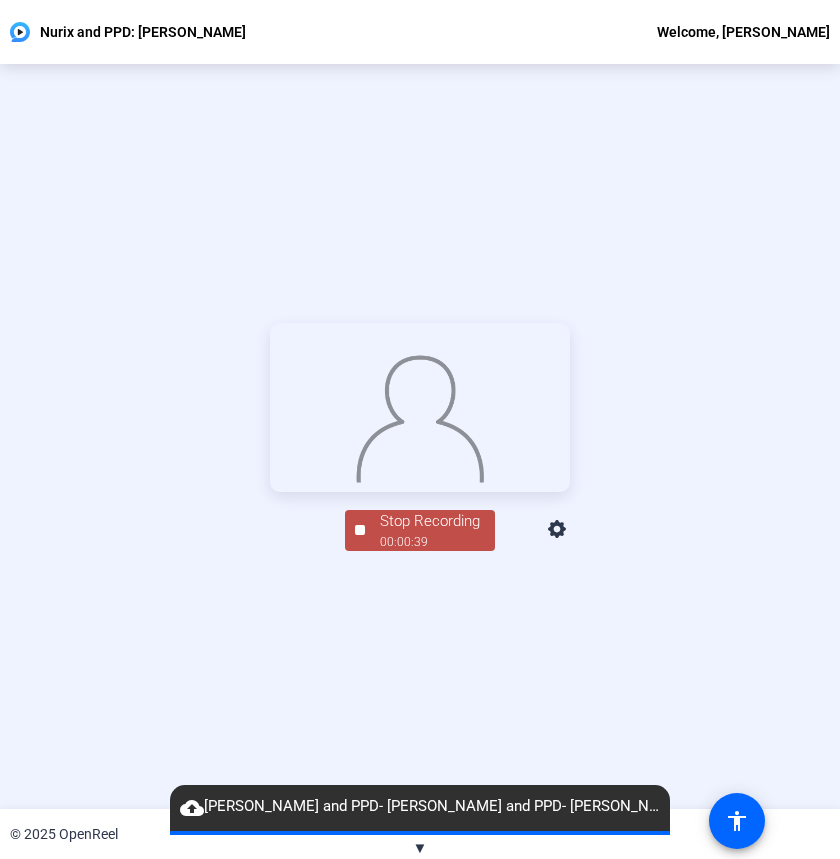 click on "Stop Recording" 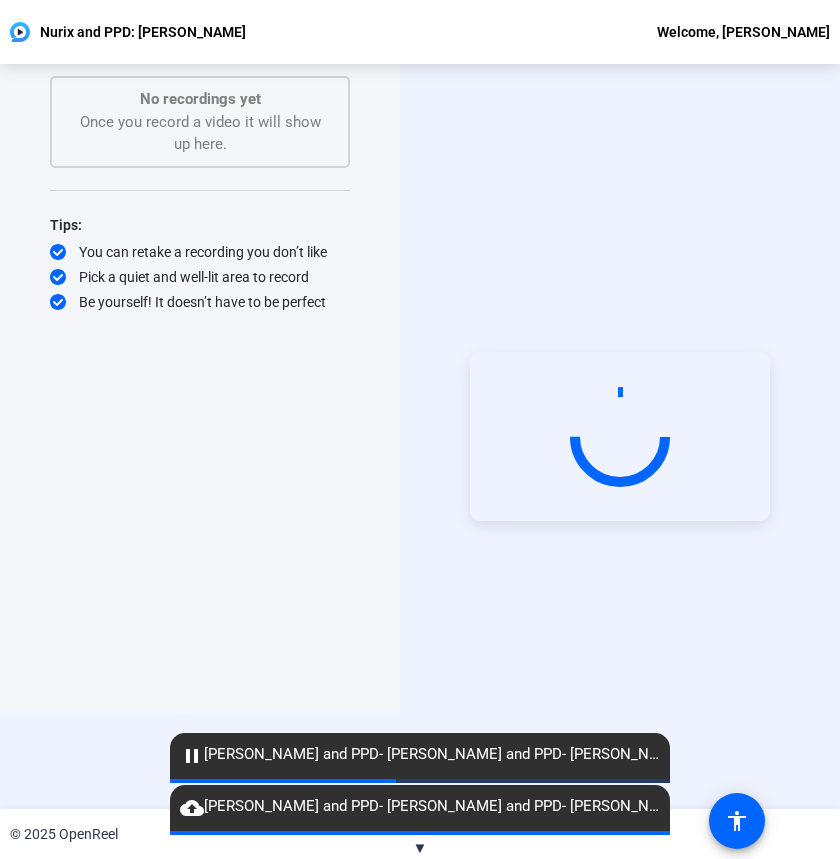 click on "Start Recording" 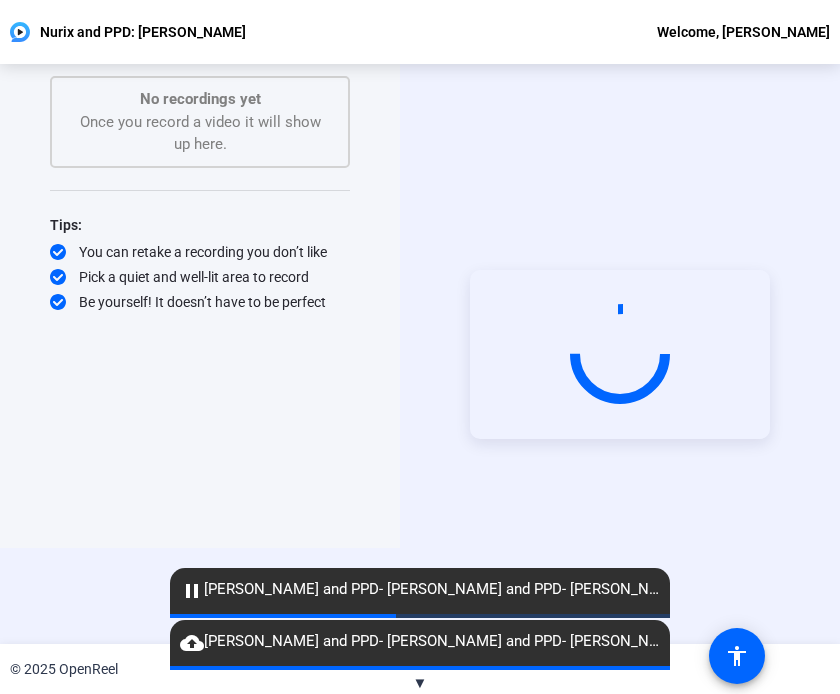click on "Start Recording" 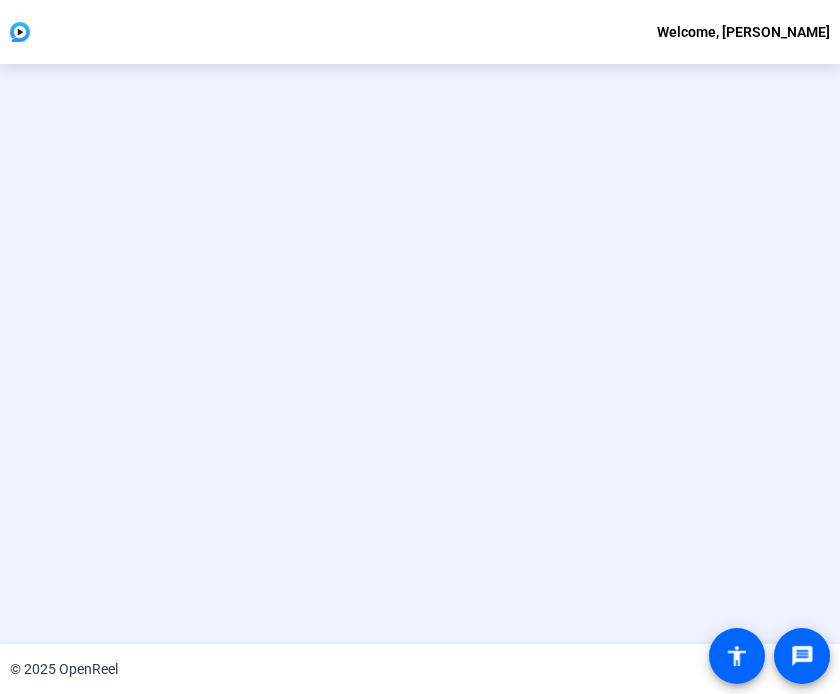 scroll, scrollTop: 0, scrollLeft: 0, axis: both 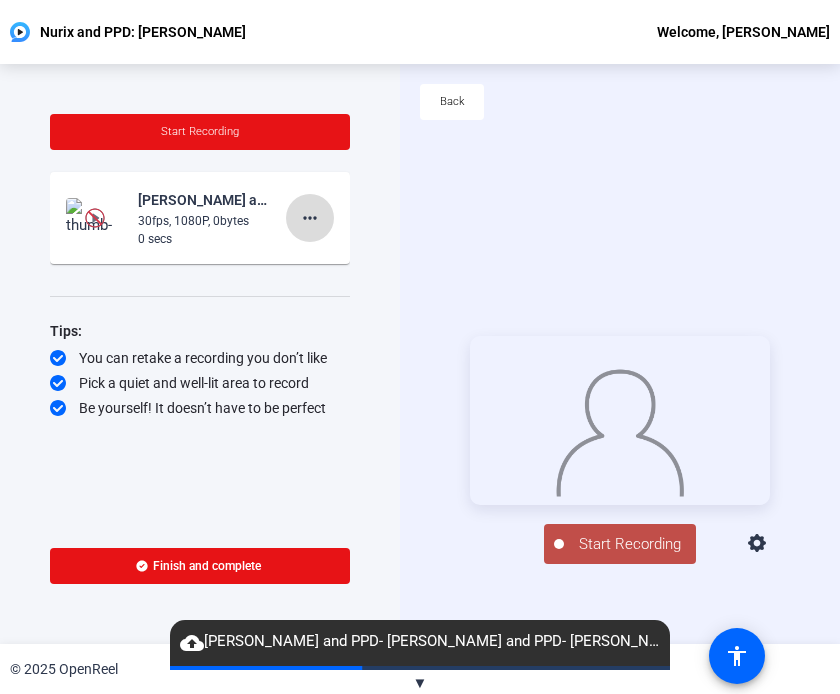 click on "more_horiz" 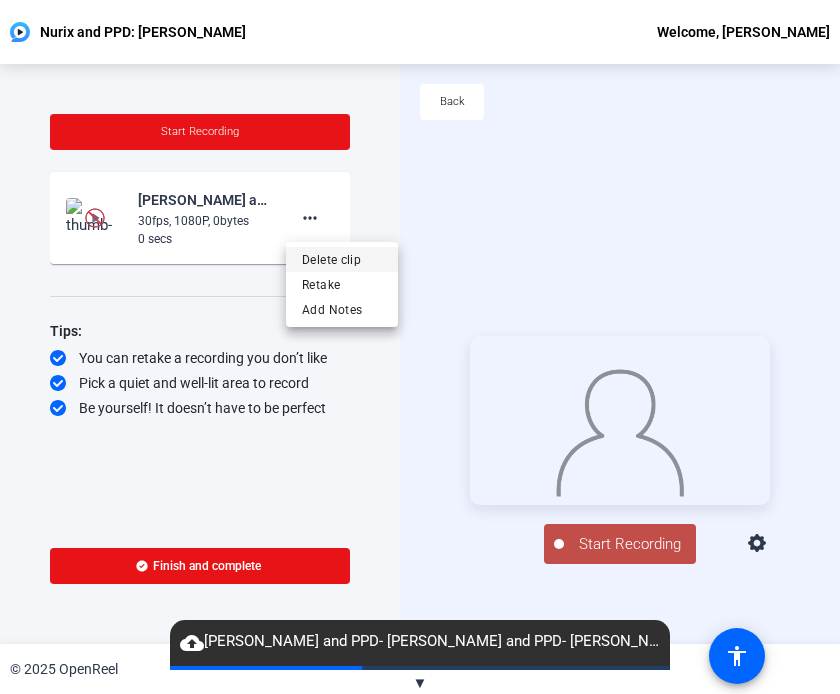 click on "Delete clip" at bounding box center [342, 260] 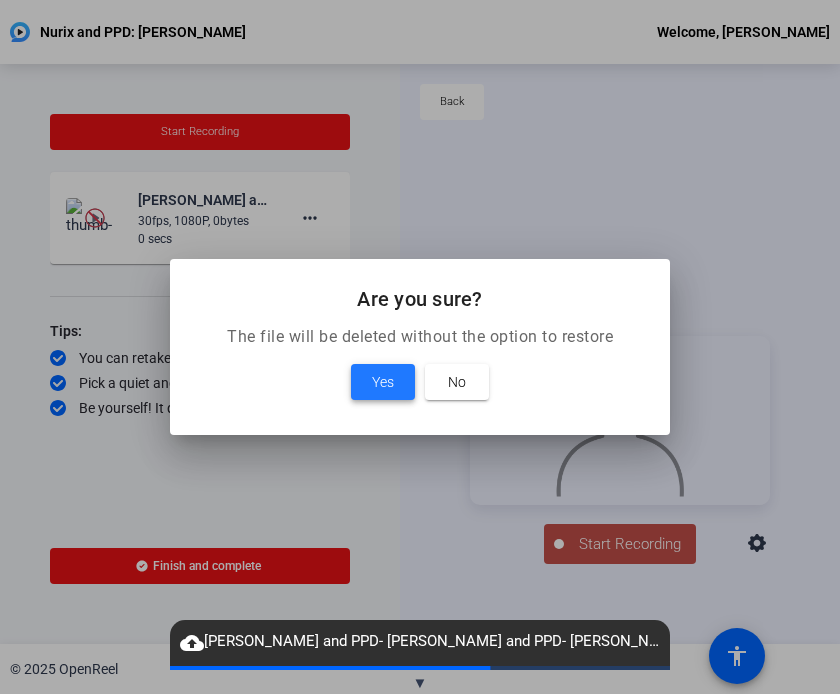 click at bounding box center [383, 382] 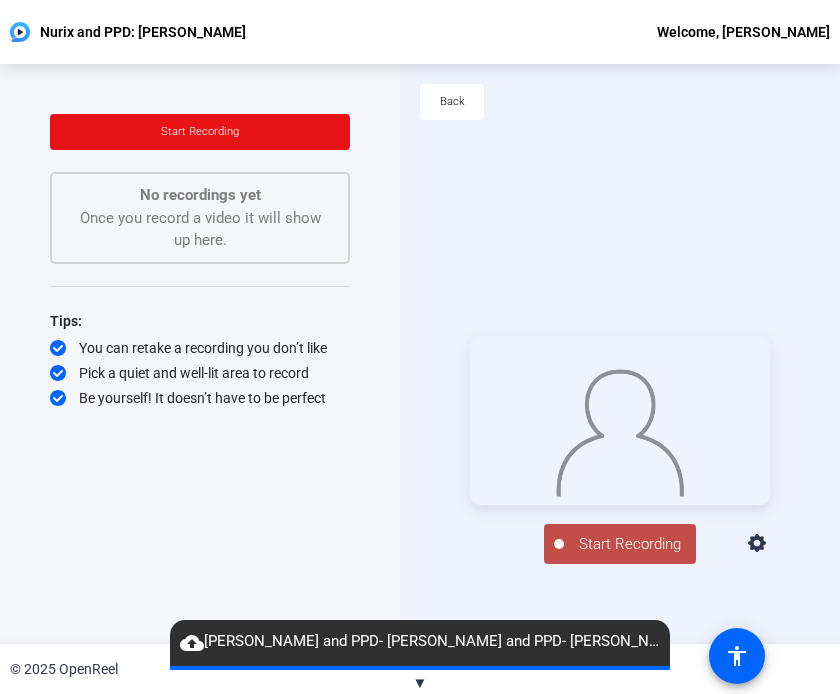 drag, startPoint x: 289, startPoint y: 32, endPoint x: 285, endPoint y: -13, distance: 45.17743 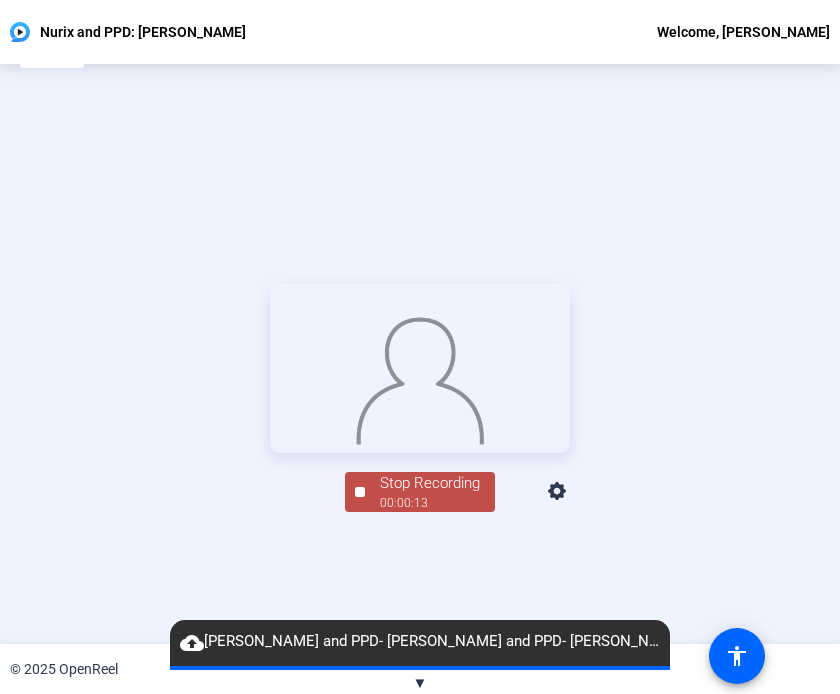 scroll, scrollTop: 96, scrollLeft: 0, axis: vertical 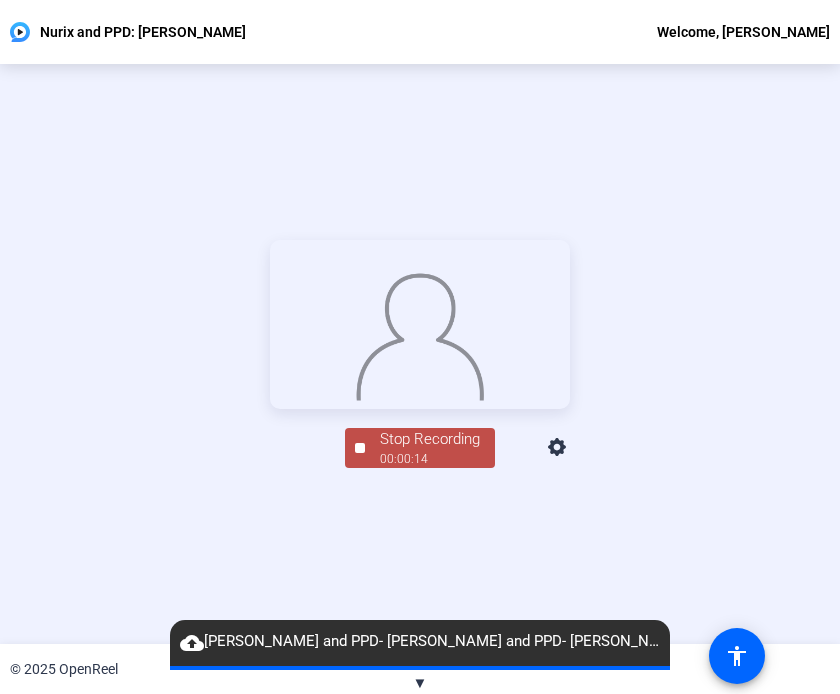 click on "Stop Recording" 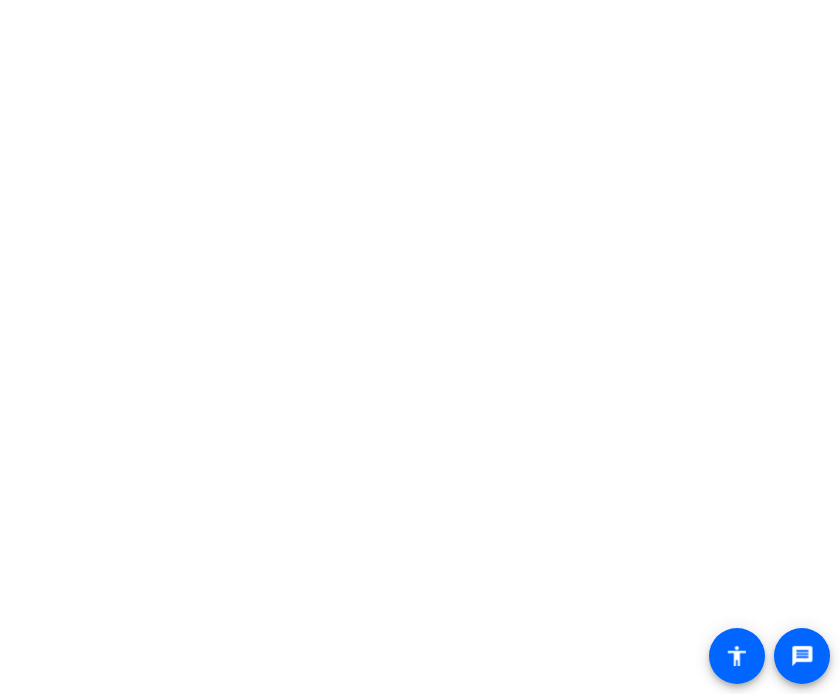 scroll, scrollTop: 0, scrollLeft: 0, axis: both 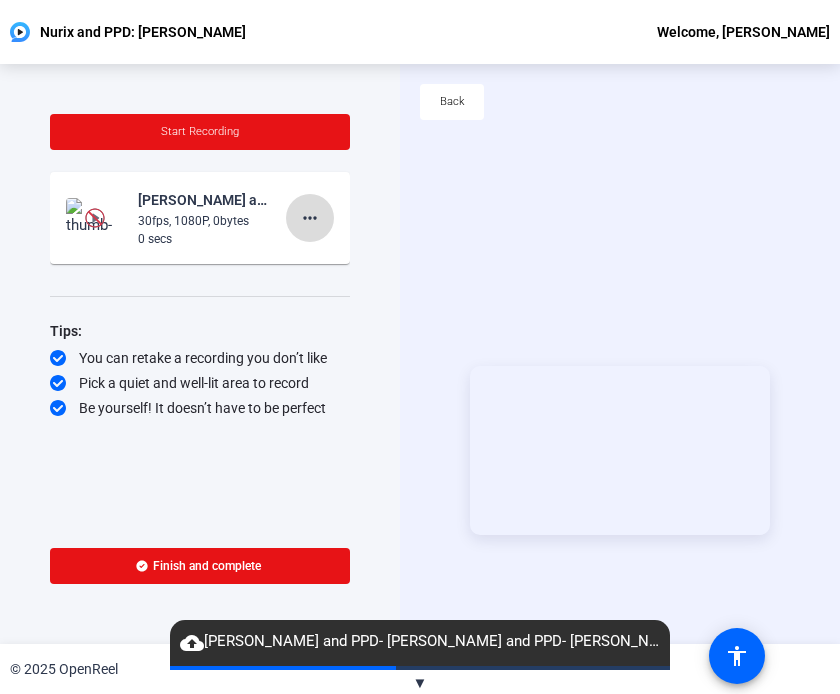 click on "more_horiz" 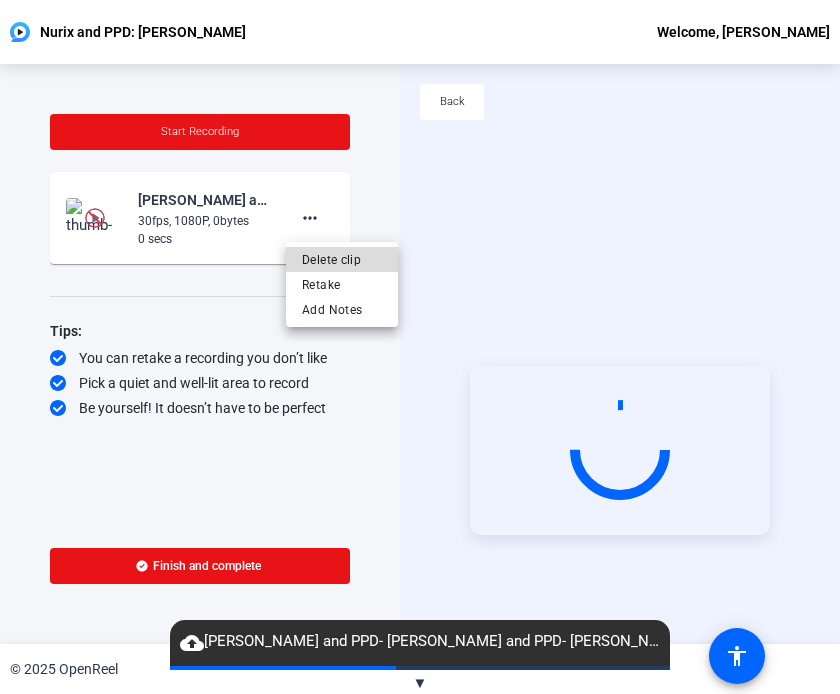 click on "Delete clip" at bounding box center (342, 260) 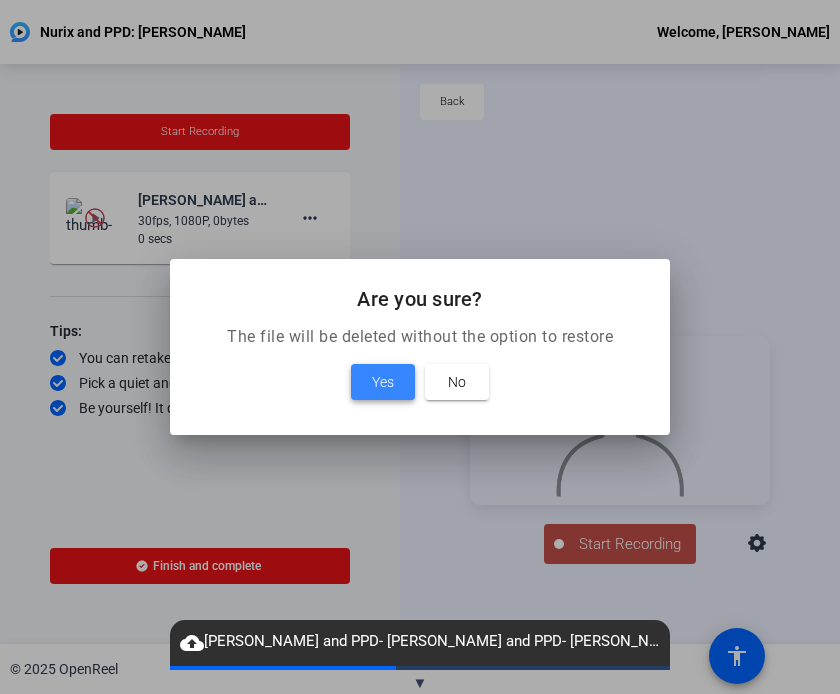 click on "Yes" at bounding box center (383, 382) 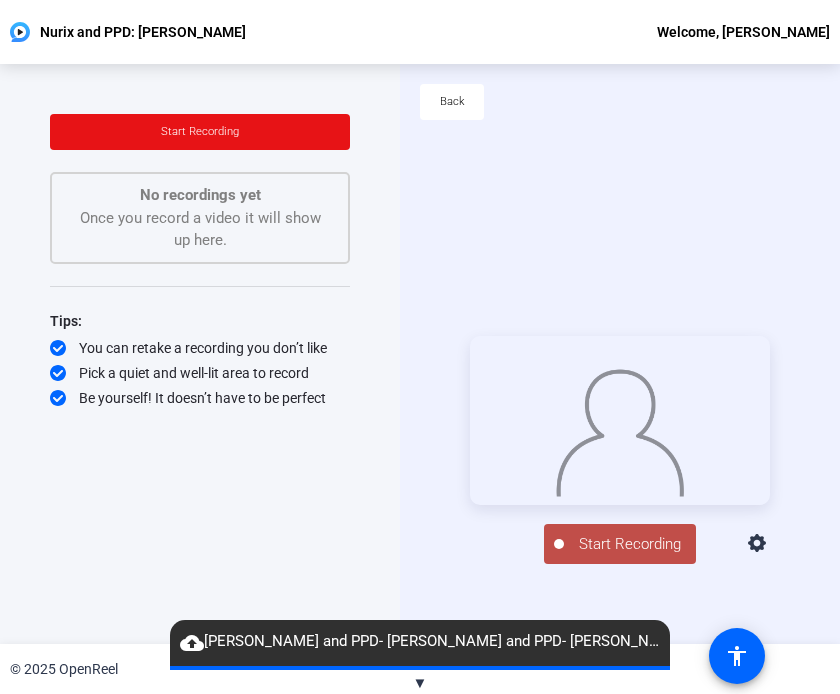 click on "Start Recording" 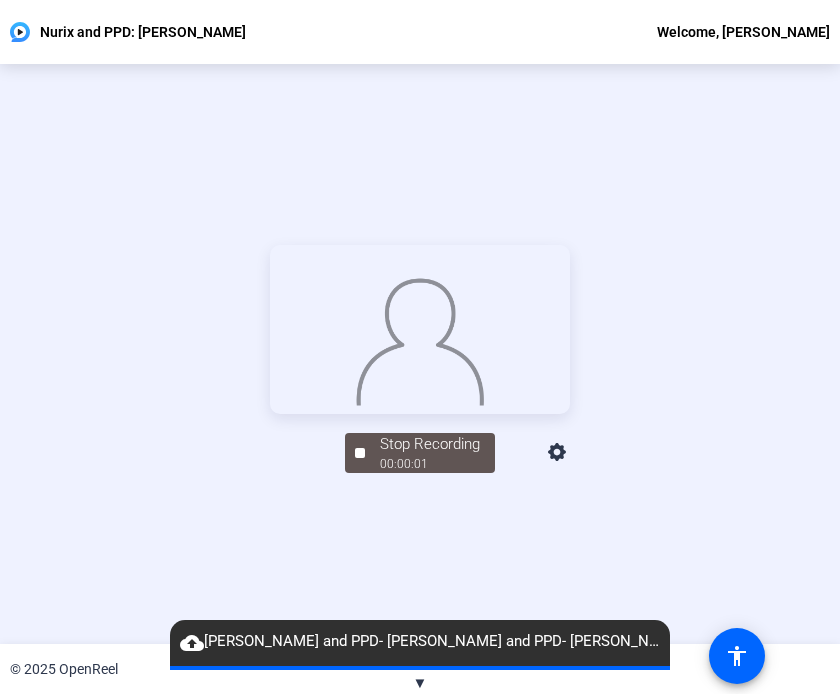 scroll, scrollTop: 96, scrollLeft: 0, axis: vertical 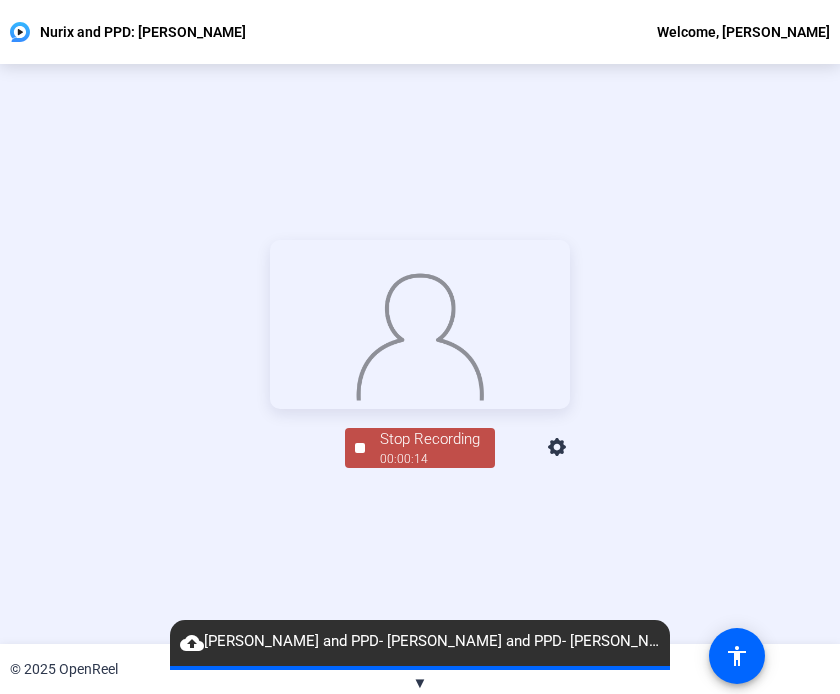 click on "Stop Recording" 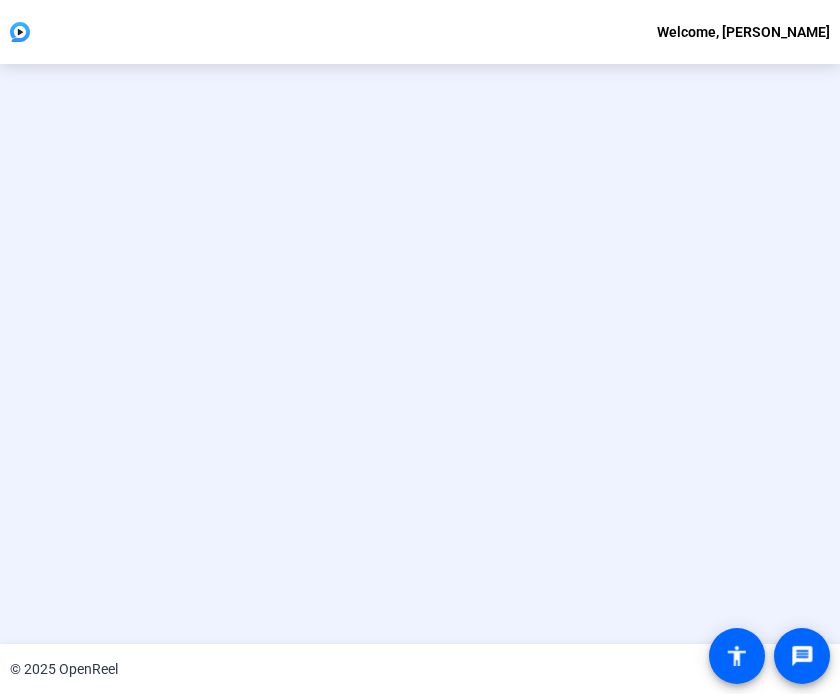 scroll, scrollTop: 0, scrollLeft: 0, axis: both 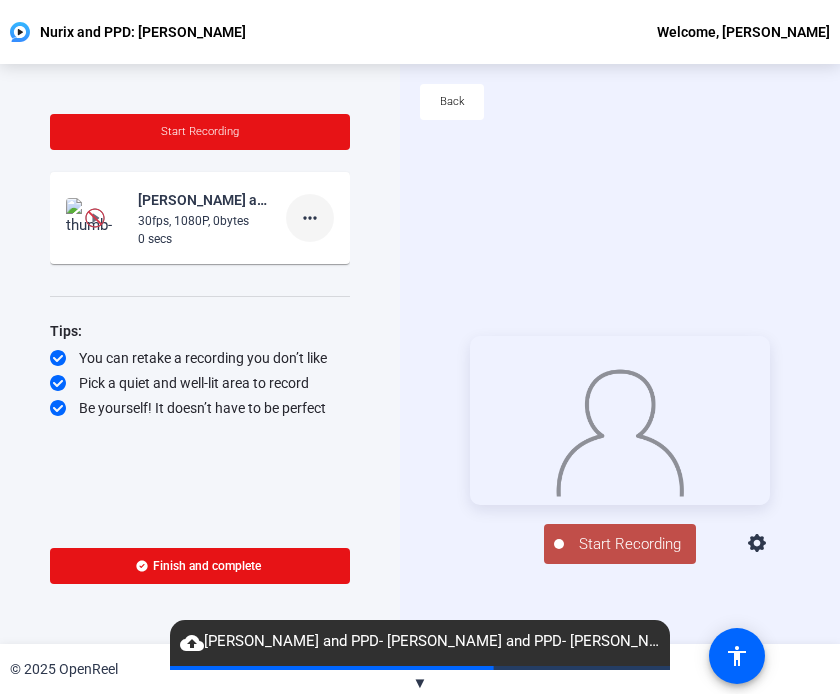 click on "more_horiz" 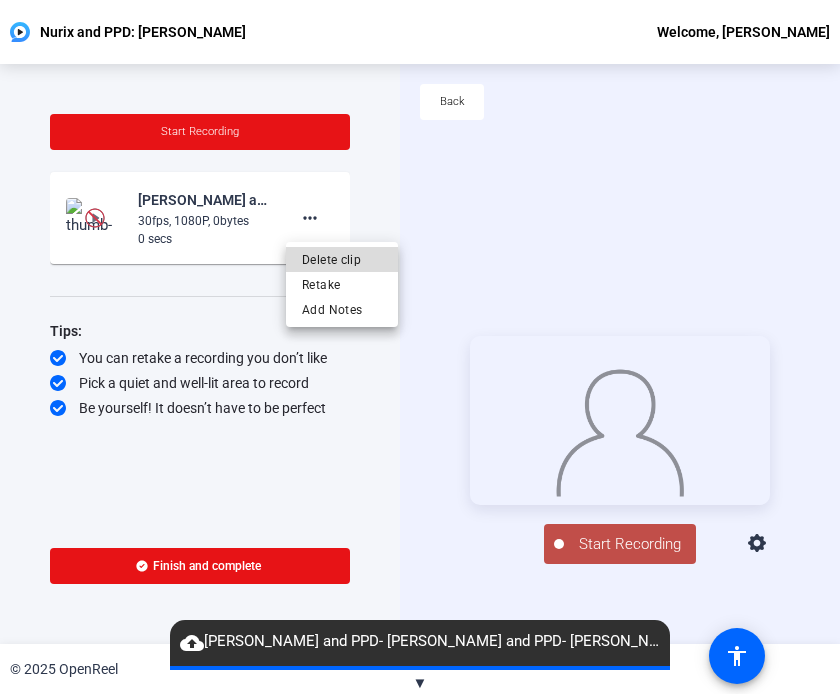 click on "Delete clip" at bounding box center (342, 260) 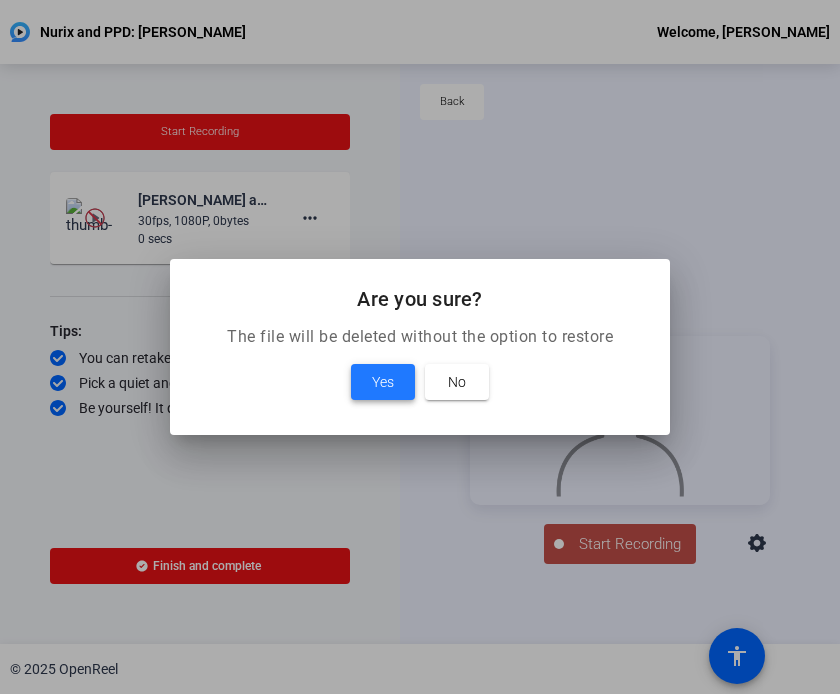 click on "Yes" at bounding box center (383, 382) 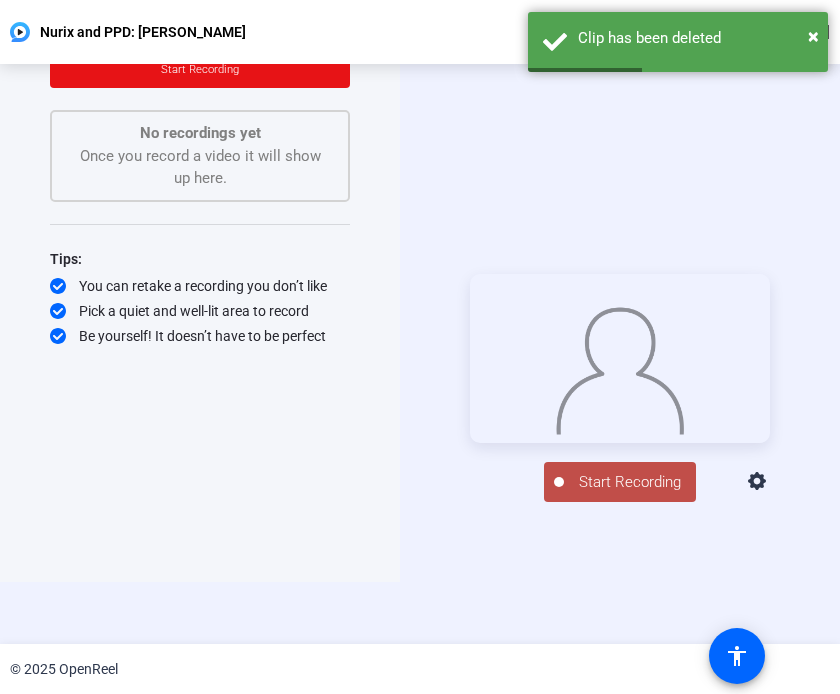 scroll, scrollTop: 96, scrollLeft: 0, axis: vertical 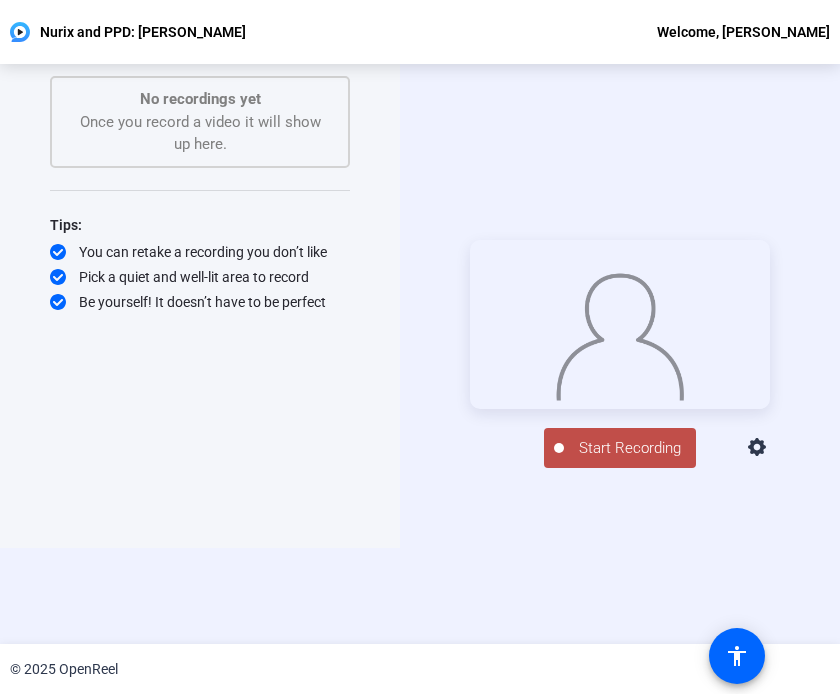 click on "Start Recording" 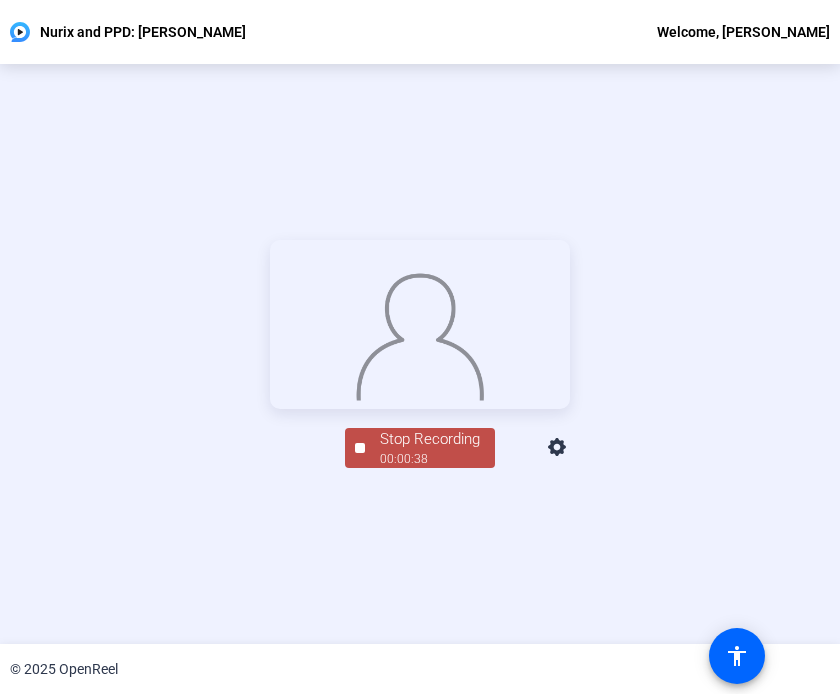 click on "00:00:38" 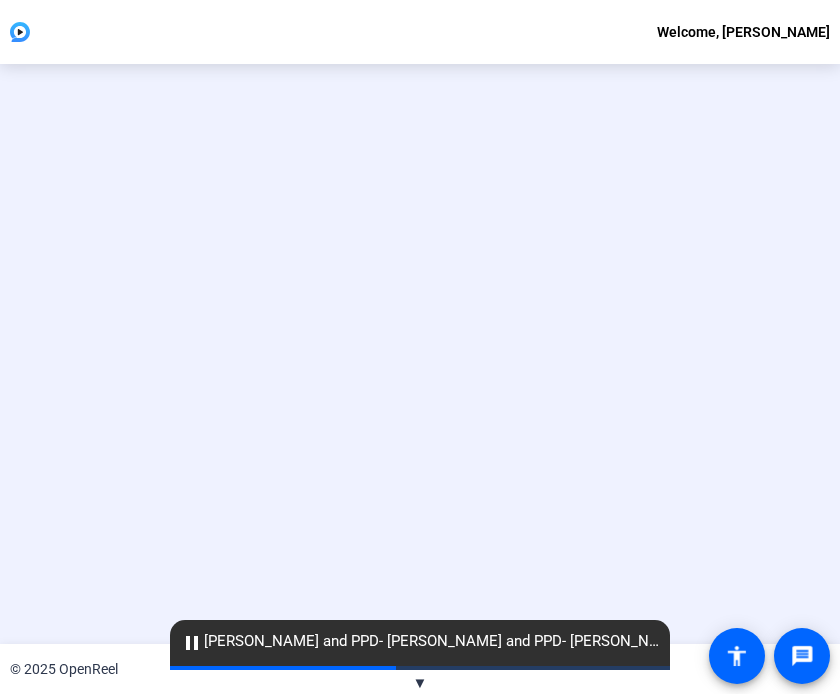 scroll, scrollTop: 0, scrollLeft: 0, axis: both 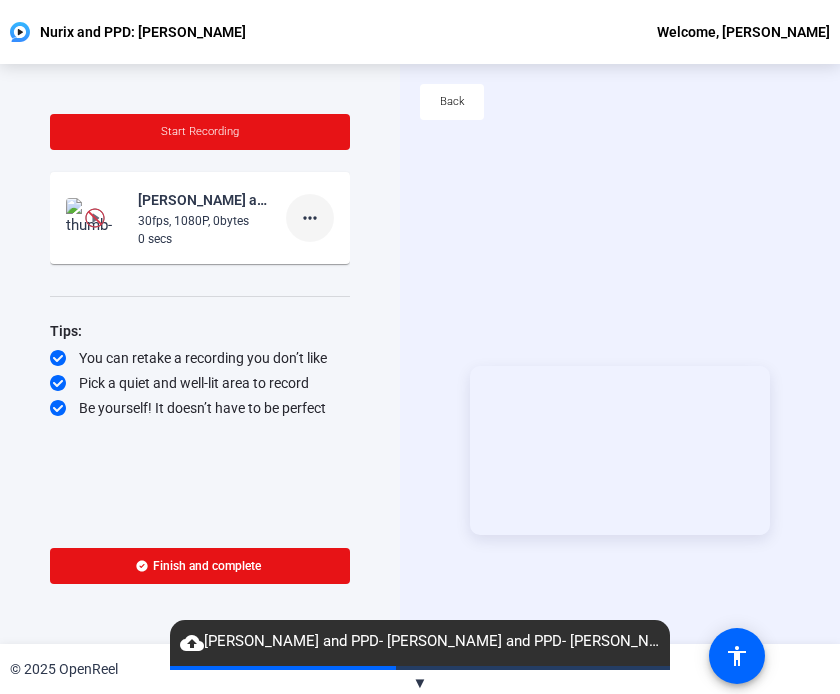 click on "more_horiz" 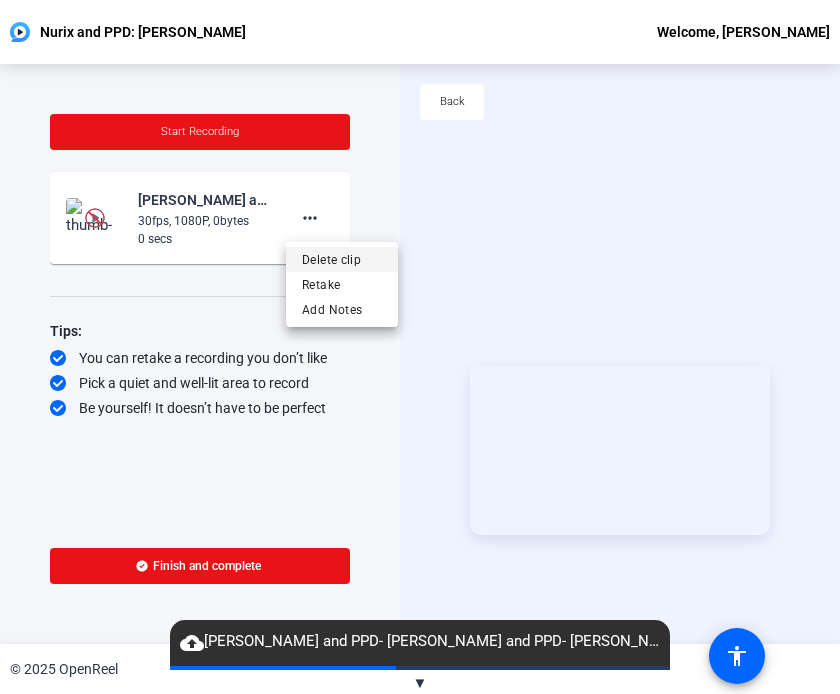 click on "Delete clip" at bounding box center (342, 260) 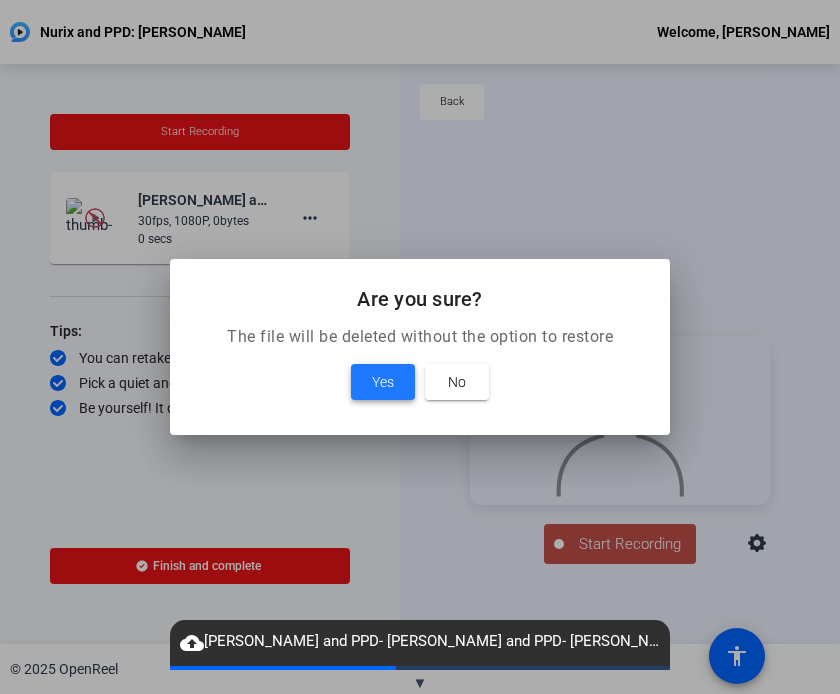 click on "Yes" at bounding box center [383, 382] 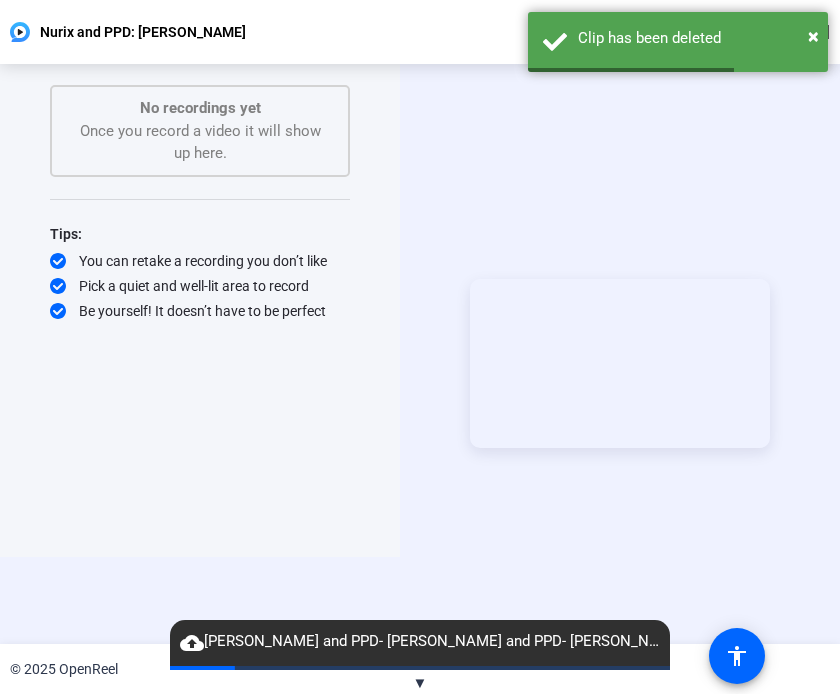 scroll, scrollTop: 96, scrollLeft: 0, axis: vertical 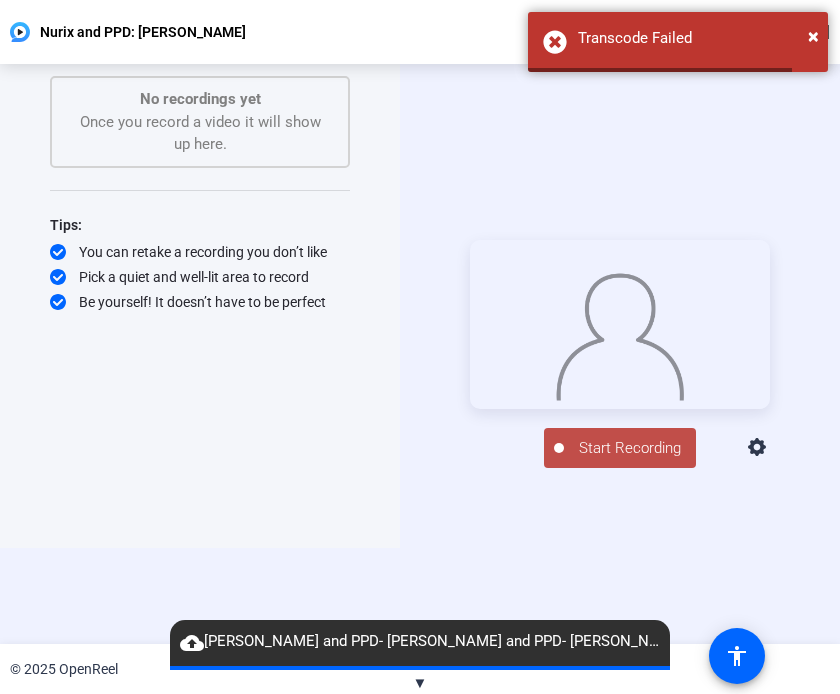 click on "Start Recording" 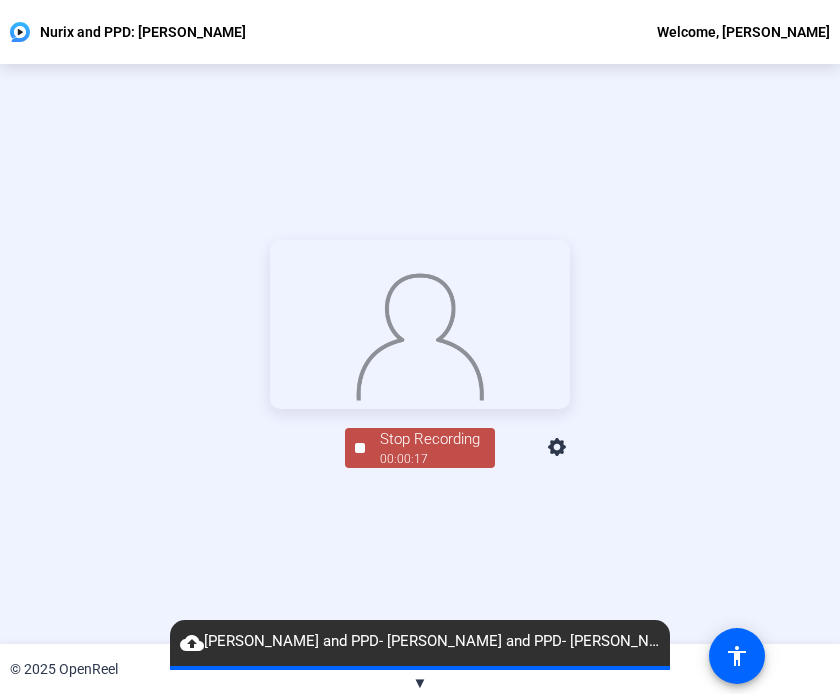 click on "Stop Recording" 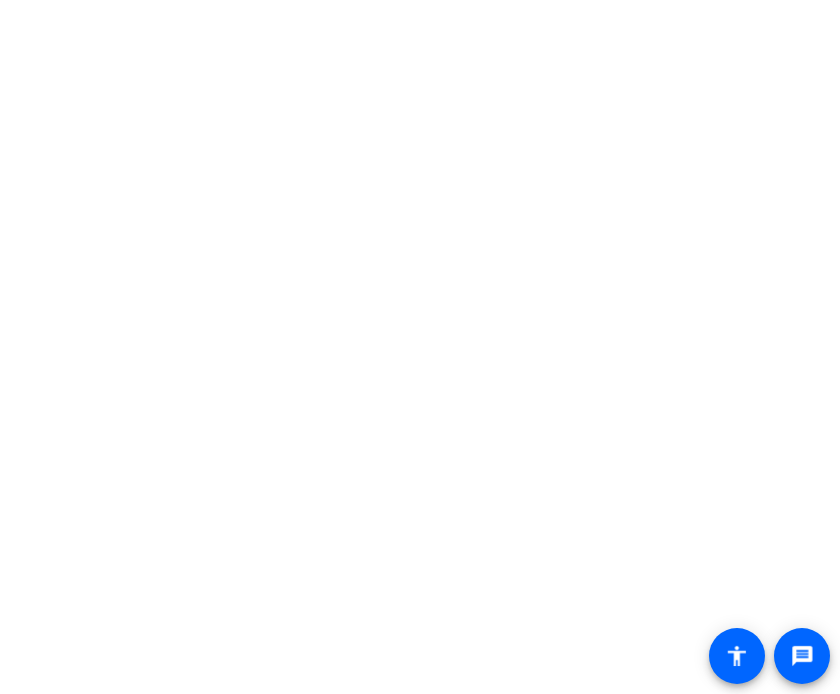 scroll, scrollTop: 0, scrollLeft: 0, axis: both 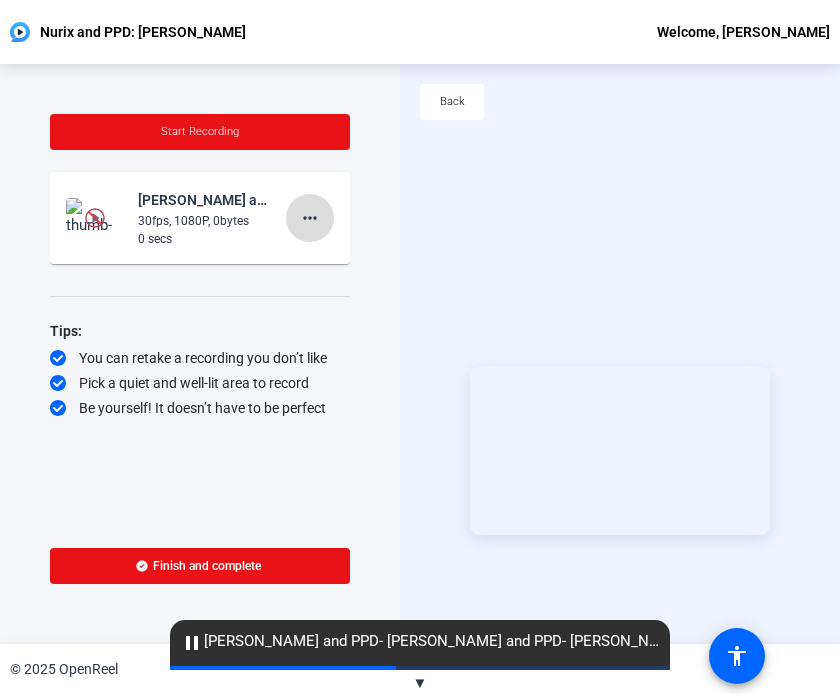 click 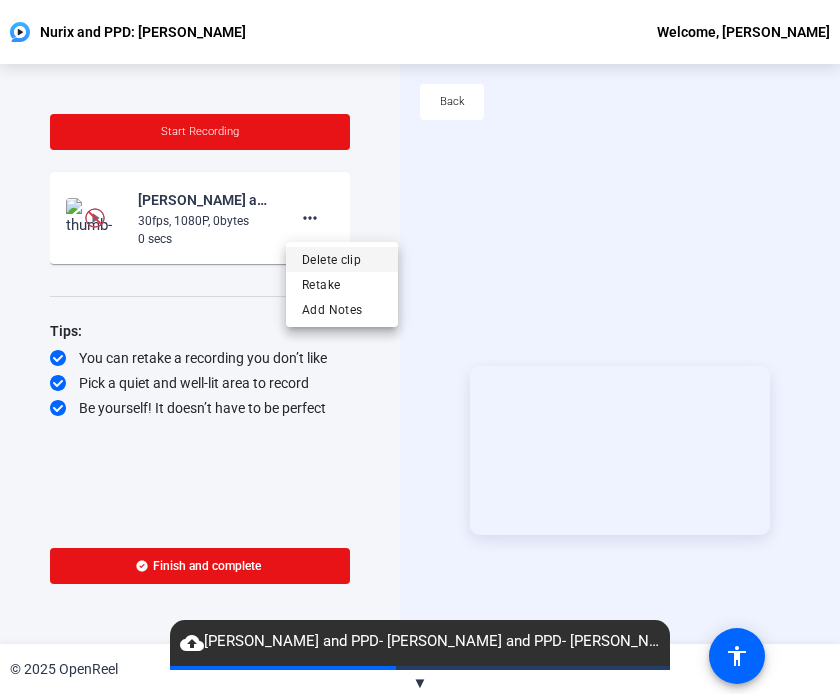 click on "Delete clip" at bounding box center [342, 260] 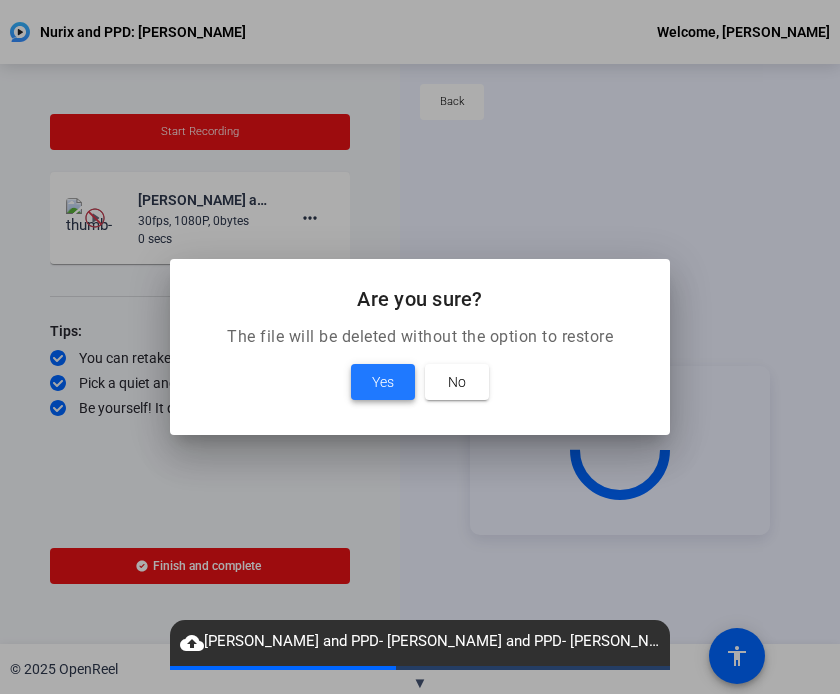 click on "Yes" at bounding box center [383, 382] 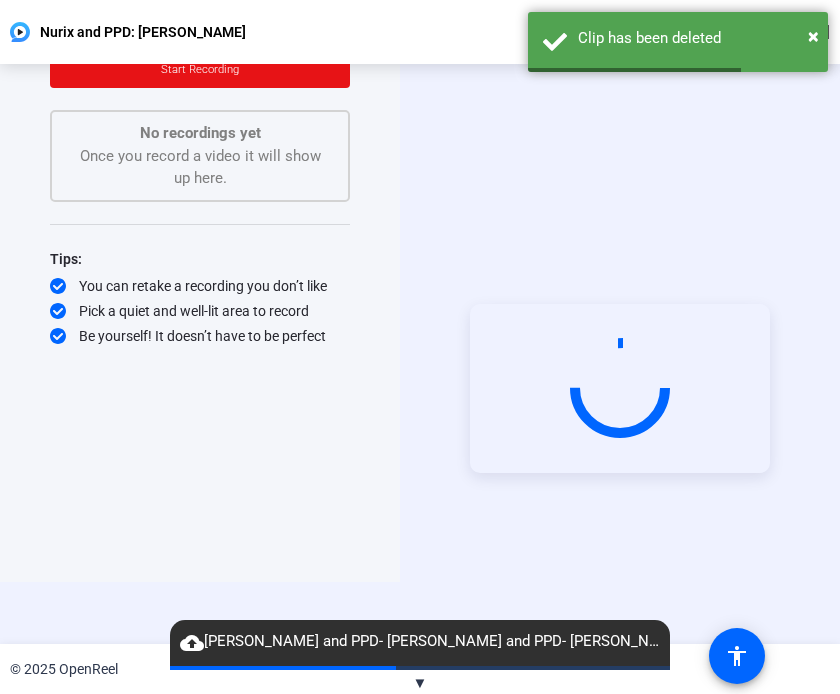 scroll, scrollTop: 96, scrollLeft: 0, axis: vertical 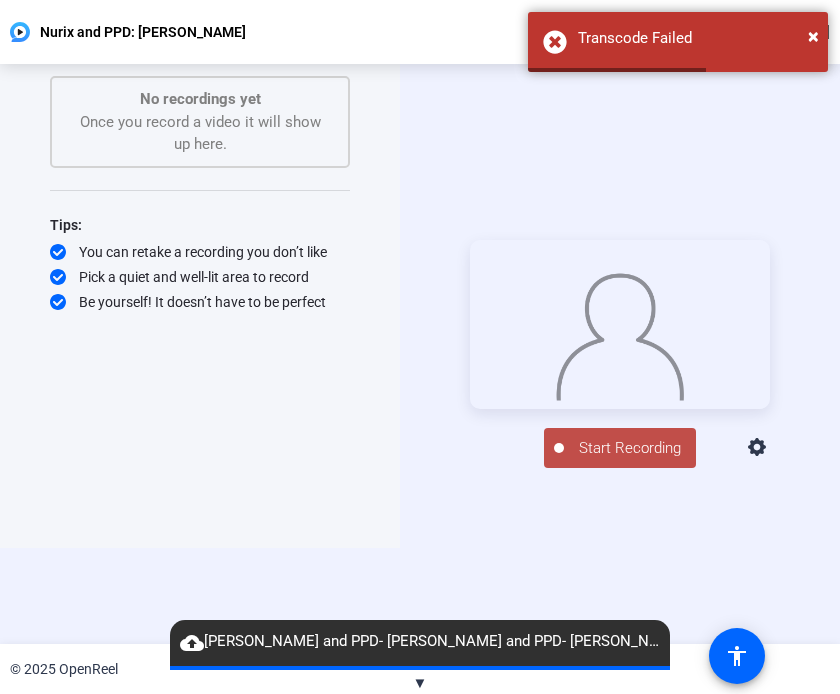 click on "Start Recording" 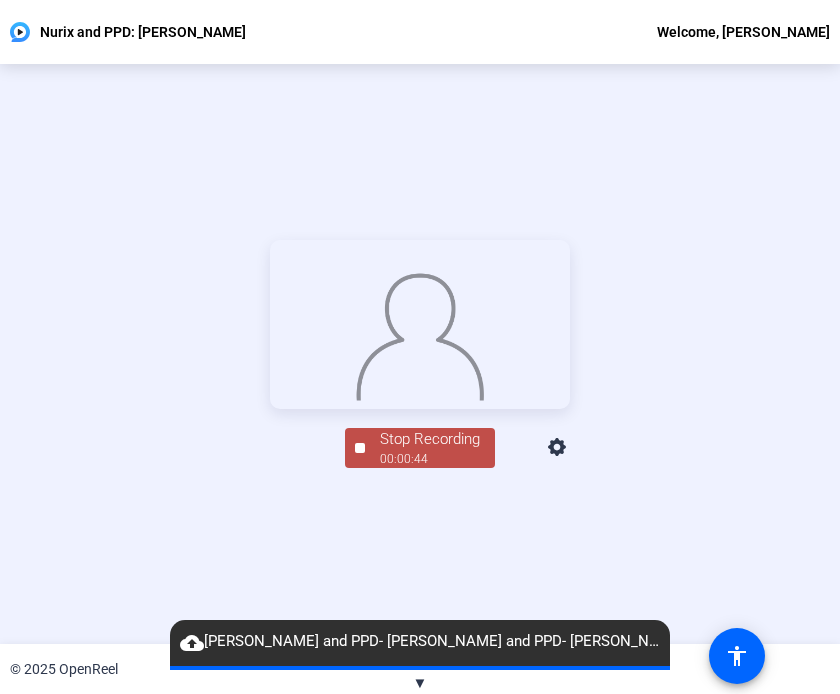 click on "00:00:44" 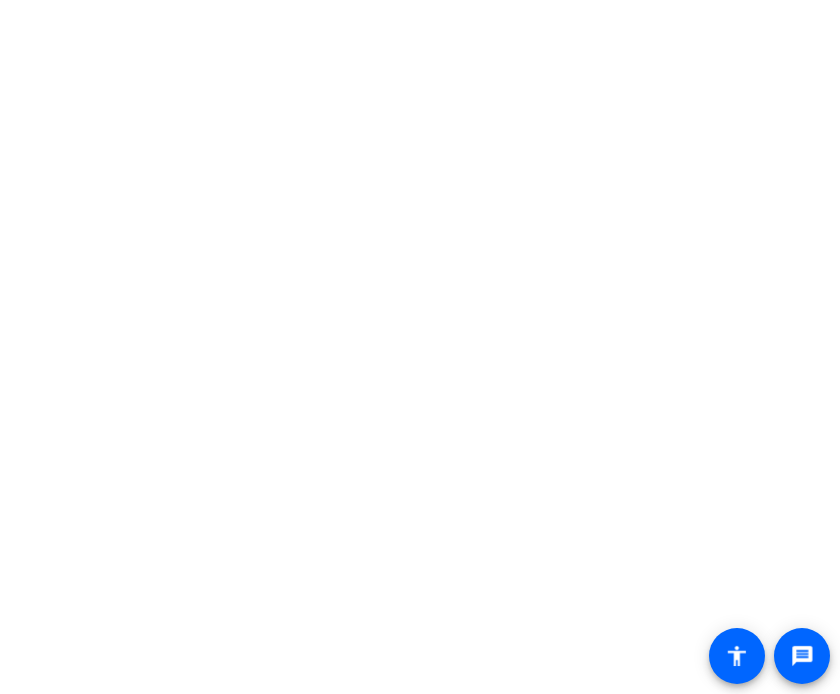 scroll, scrollTop: 0, scrollLeft: 0, axis: both 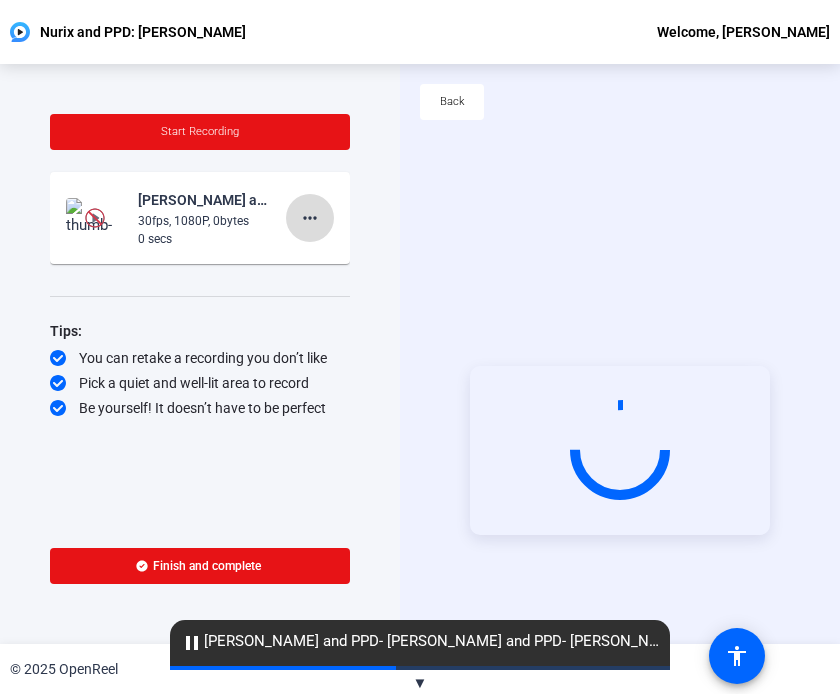 click on "more_horiz" 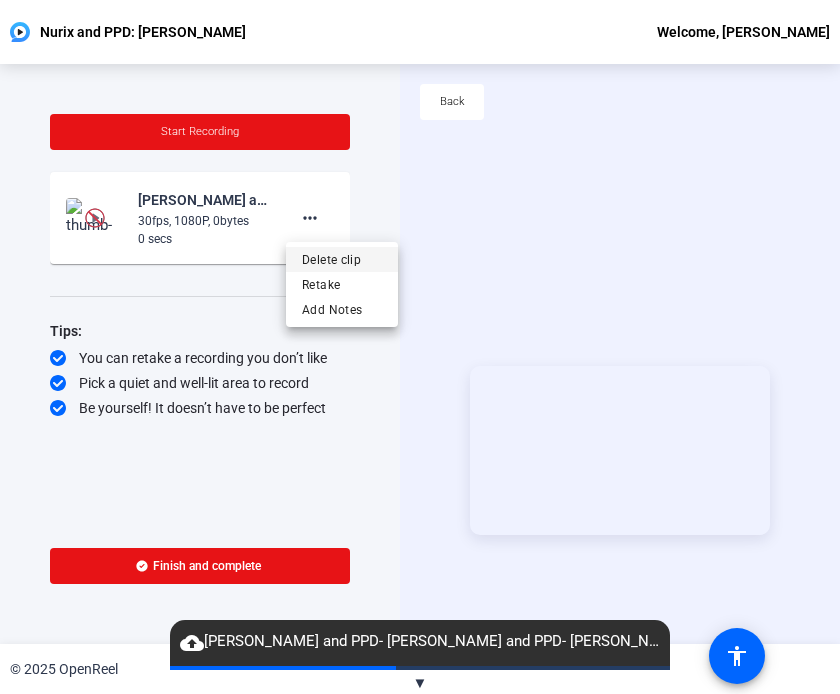 click on "Delete clip" at bounding box center (342, 260) 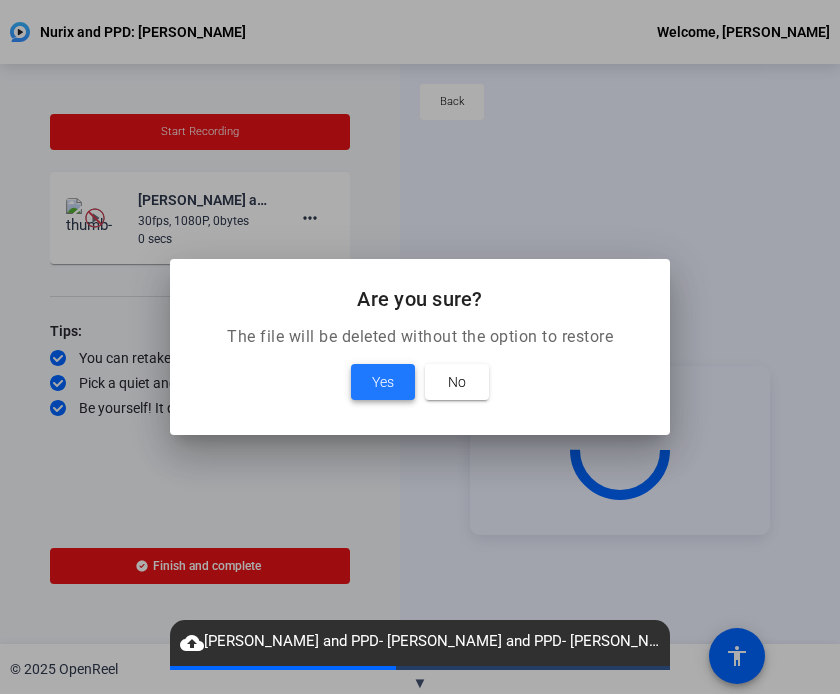 click on "Yes" at bounding box center (383, 382) 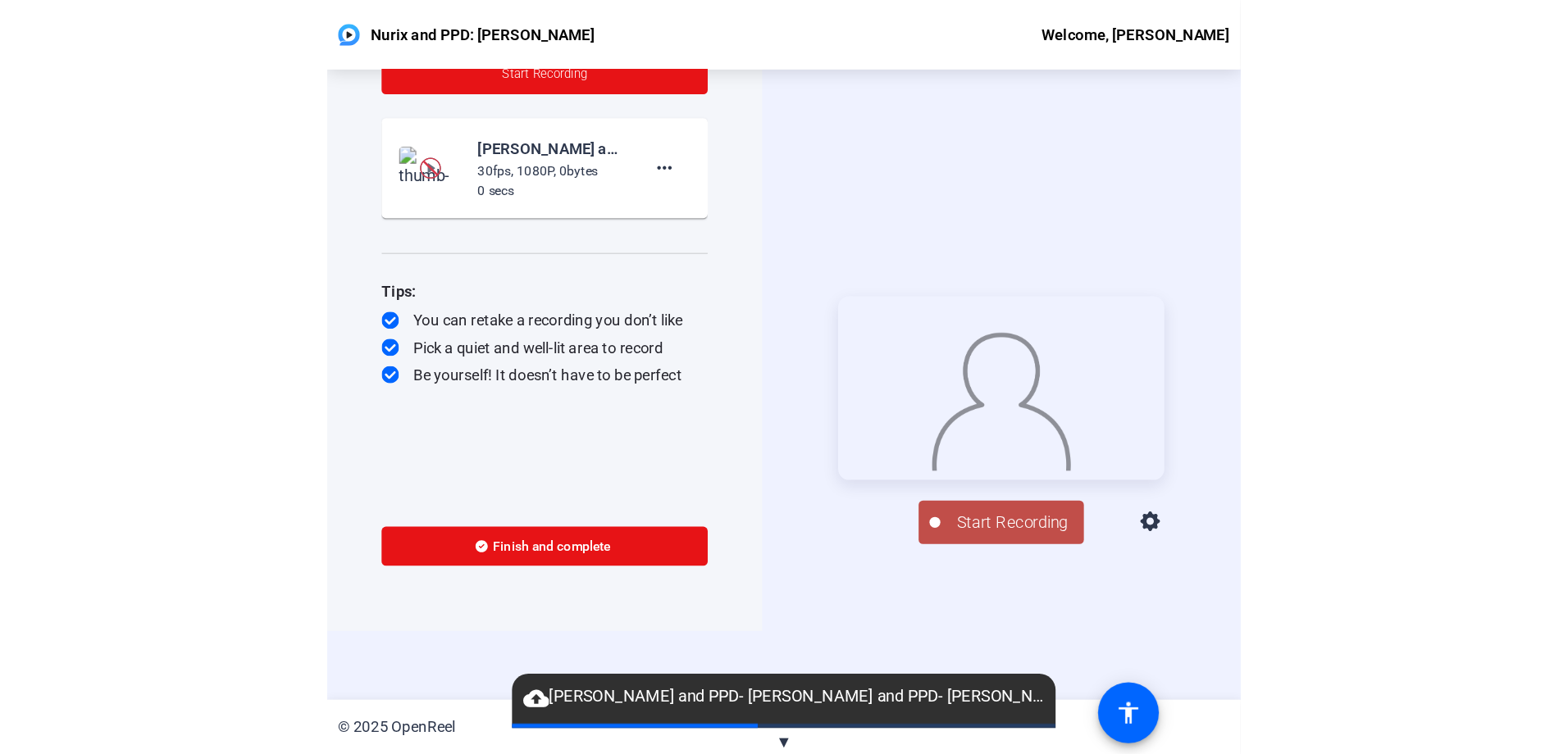 scroll, scrollTop: 79, scrollLeft: 0, axis: vertical 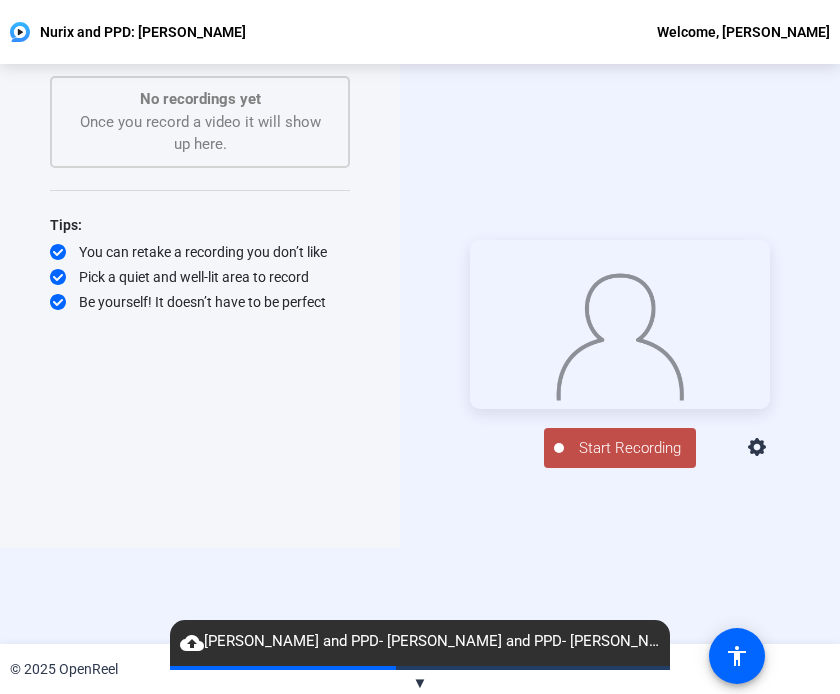 click on "Start Recording" 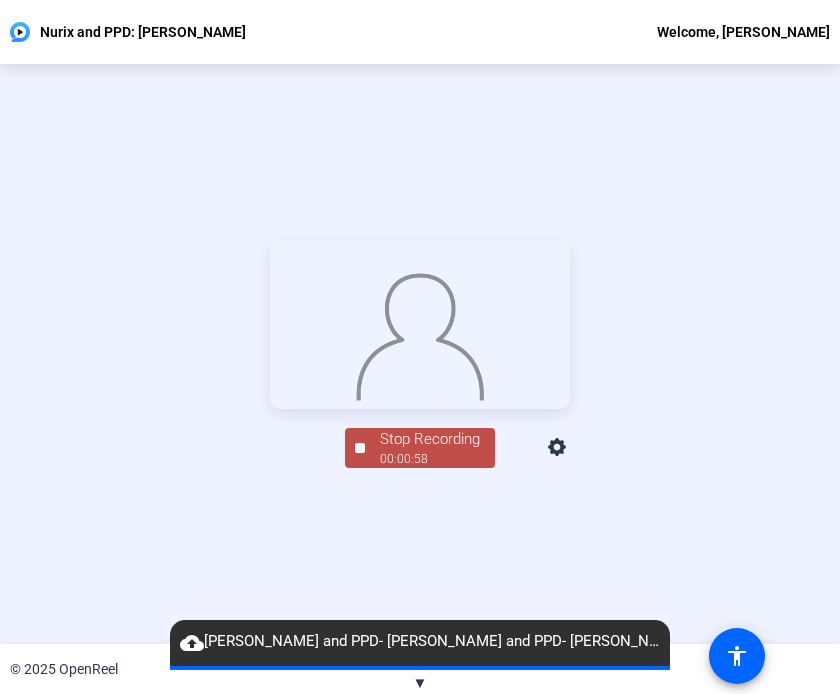 click on "Stop Recording" 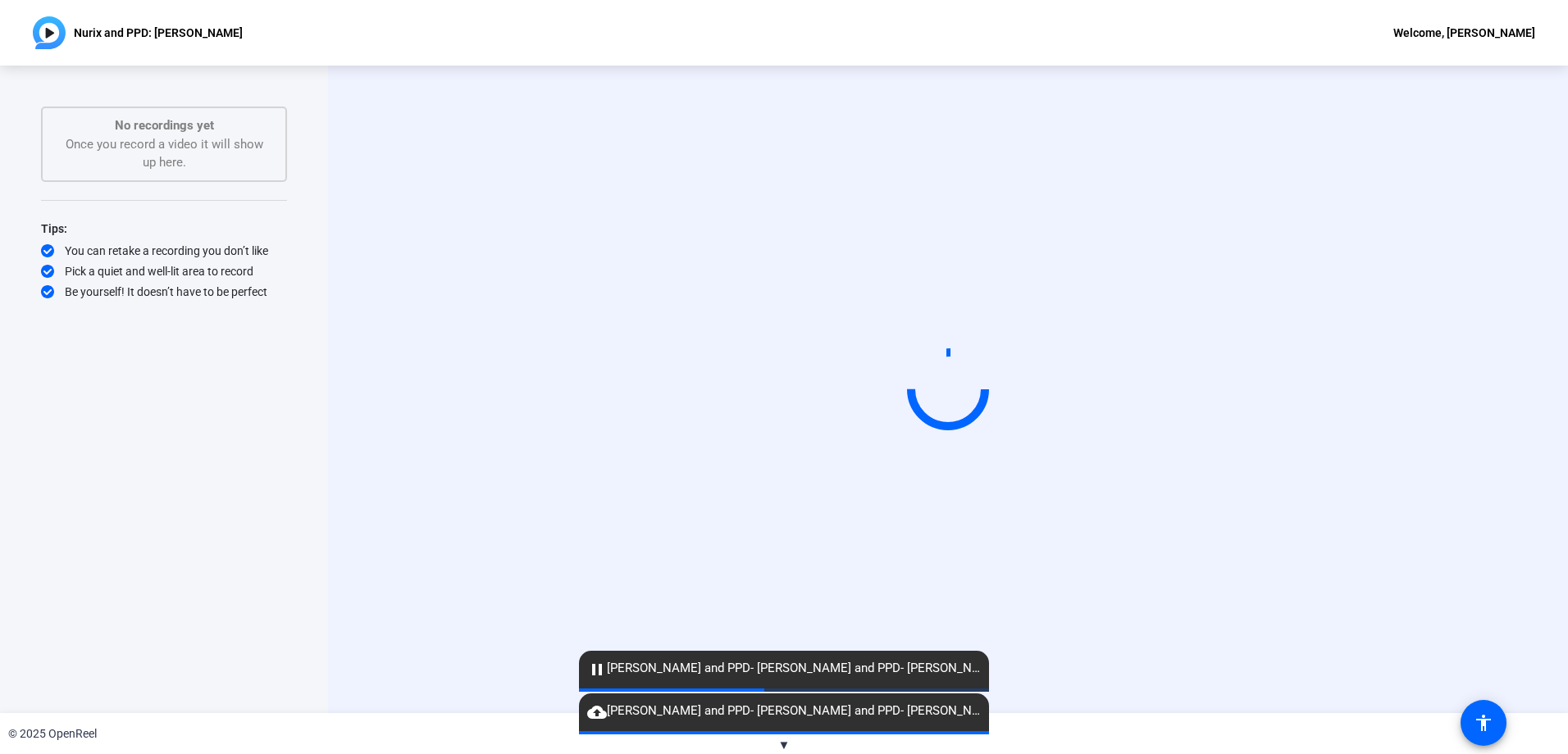 scroll, scrollTop: 0, scrollLeft: 0, axis: both 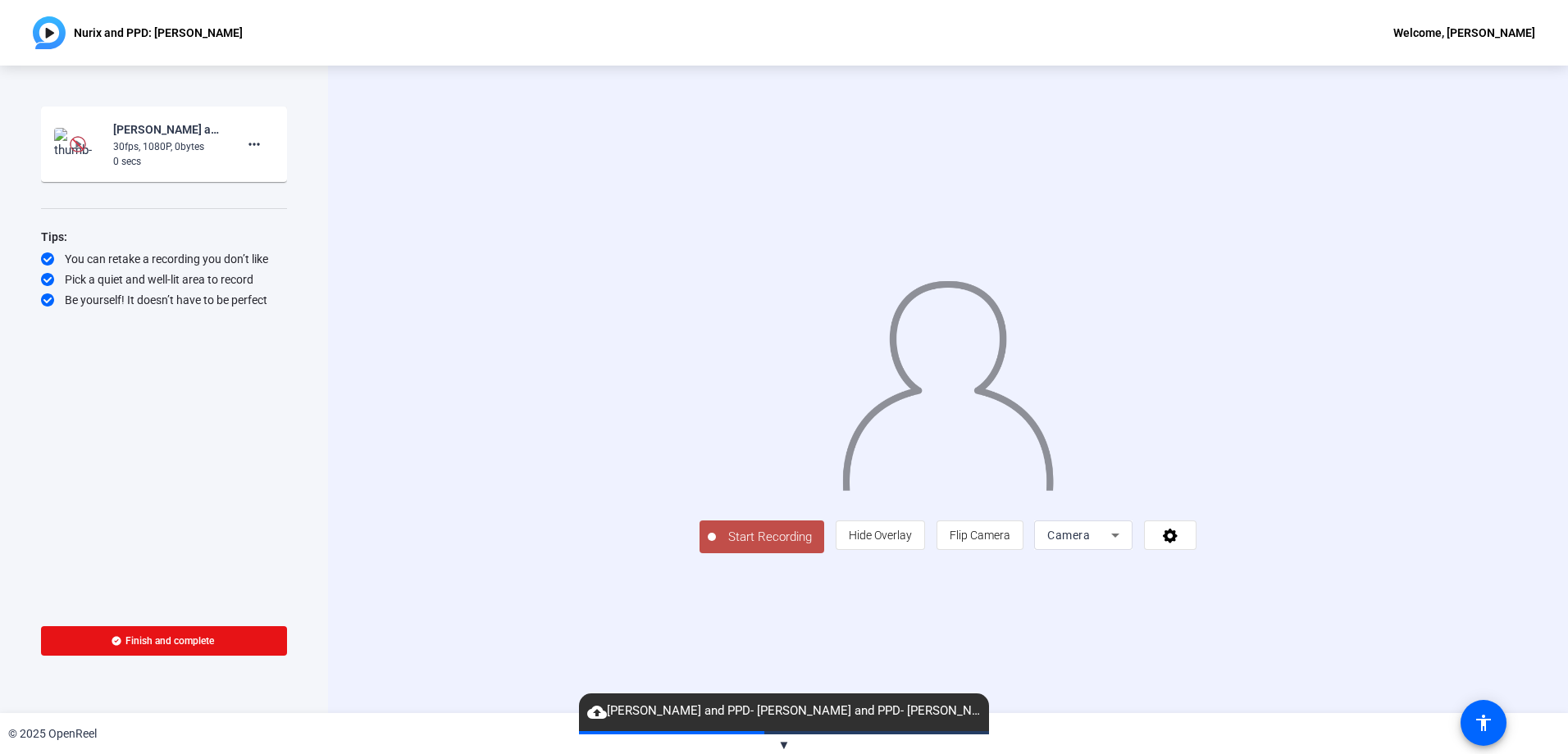 click 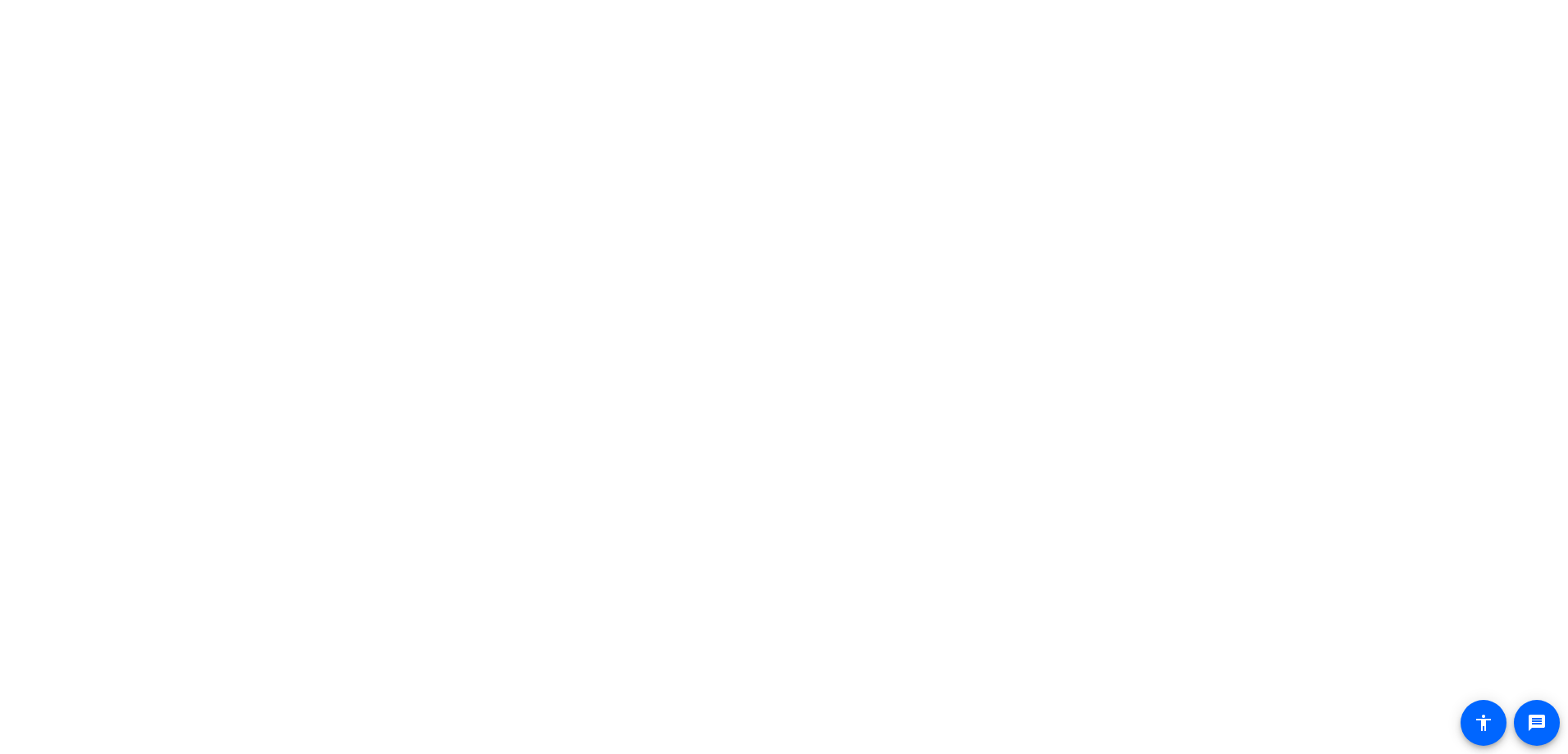 scroll, scrollTop: 0, scrollLeft: 0, axis: both 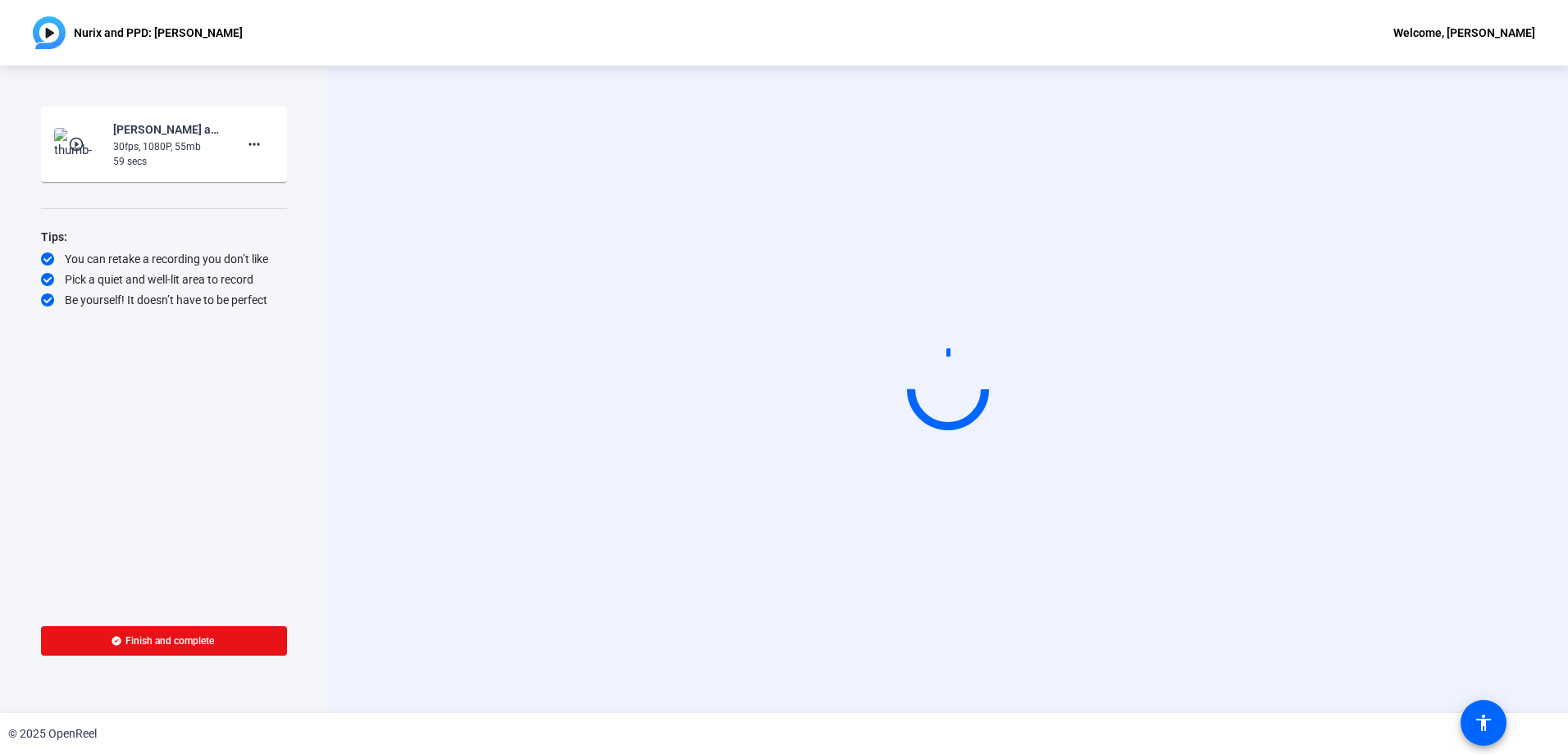 click on "play_circle_outline" 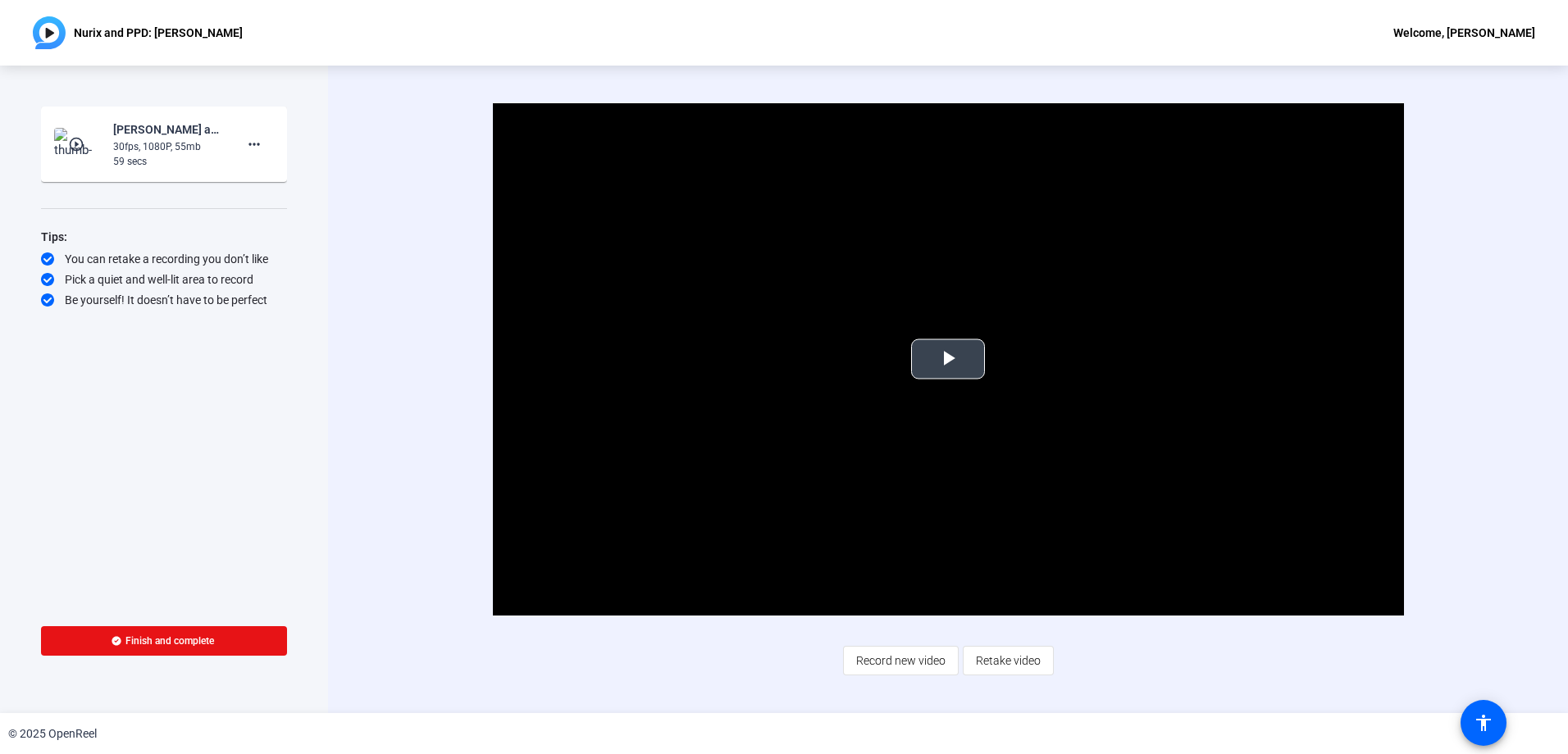 click at bounding box center (948, 359) 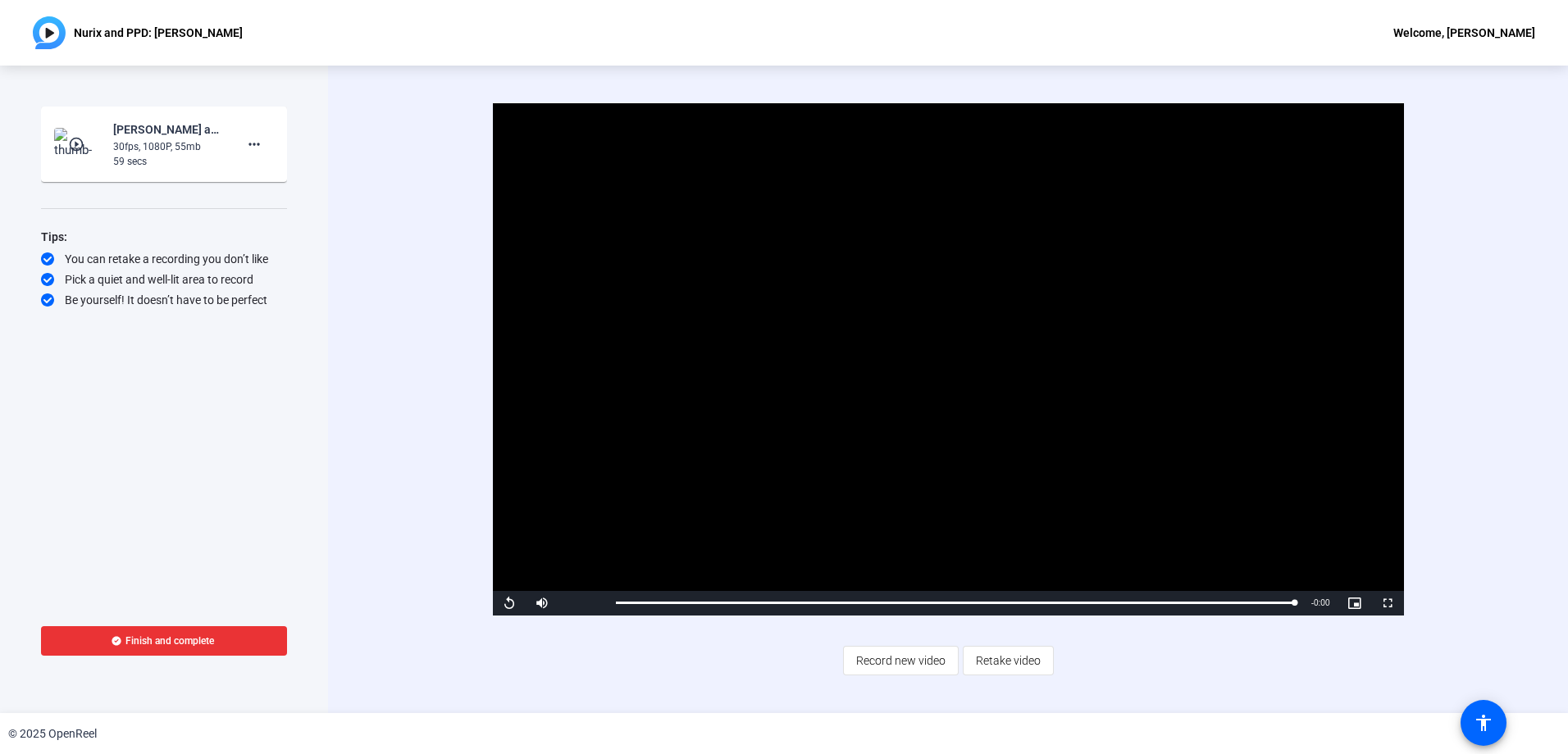 click 